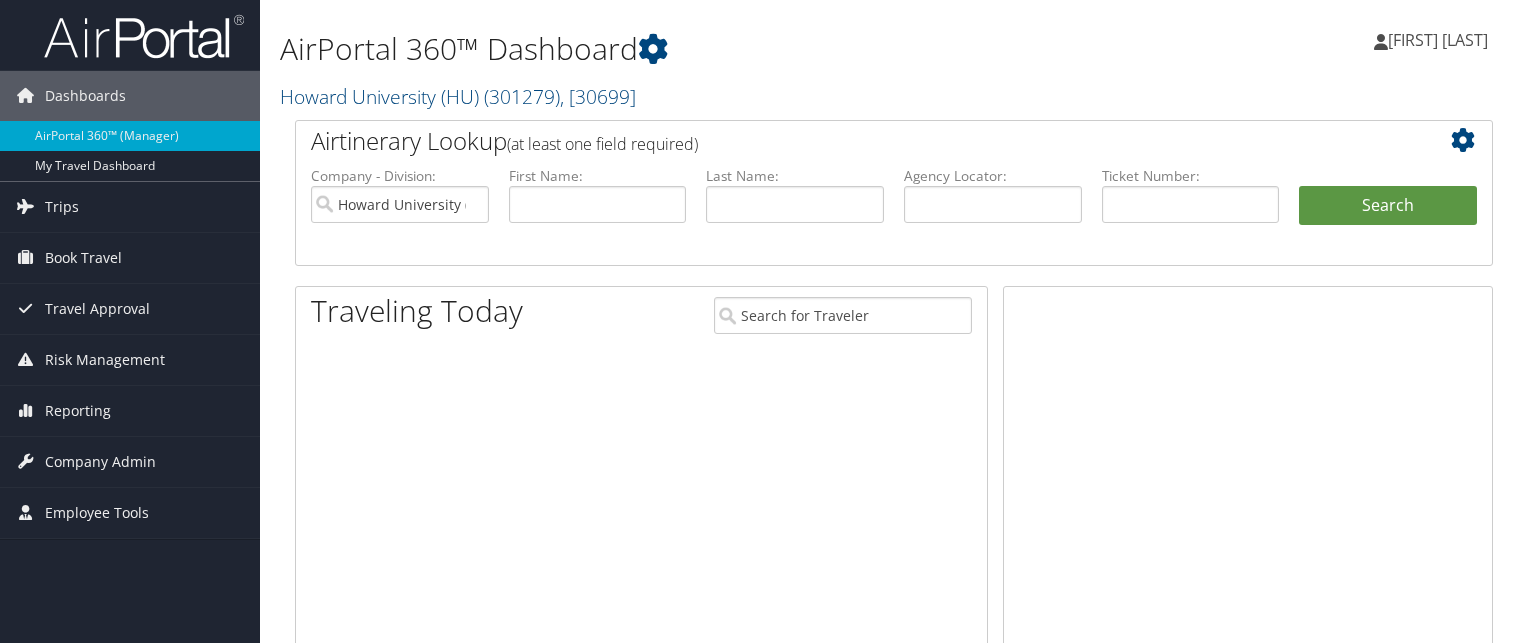 scroll, scrollTop: 0, scrollLeft: 0, axis: both 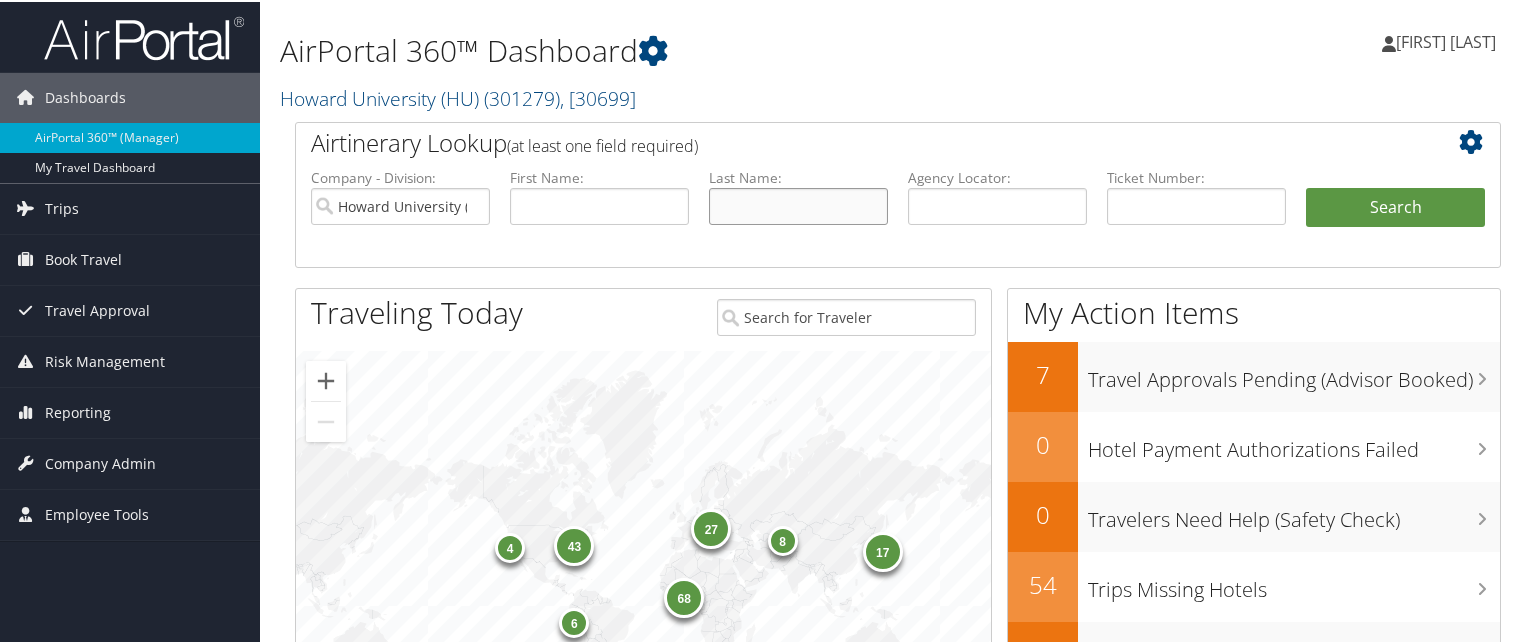 click at bounding box center (798, 204) 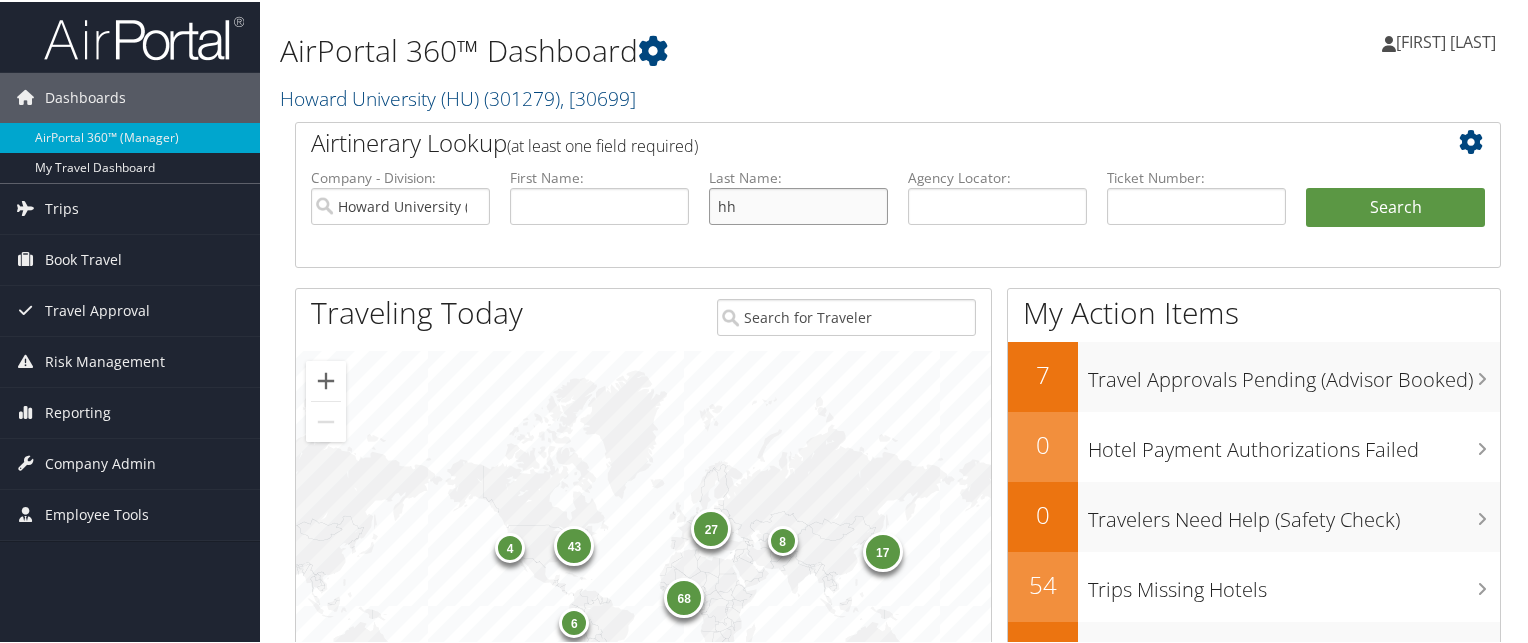 type on "h" 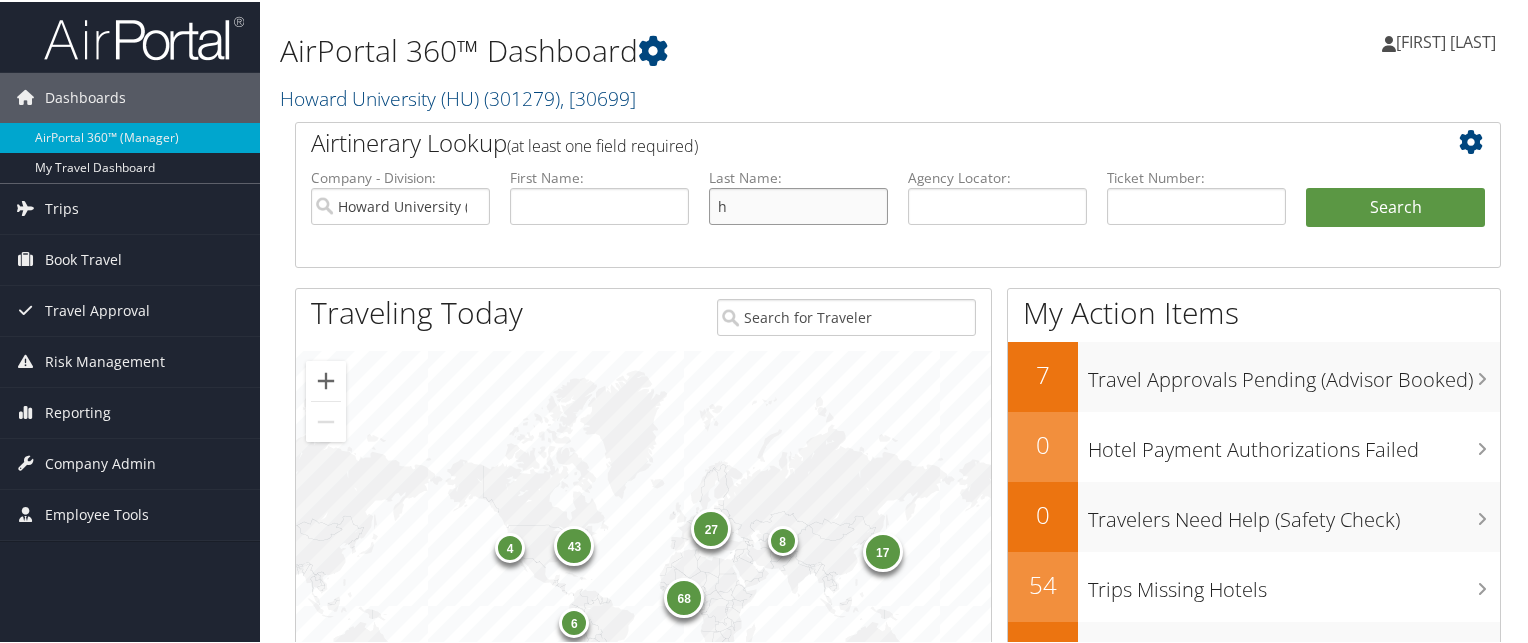 type 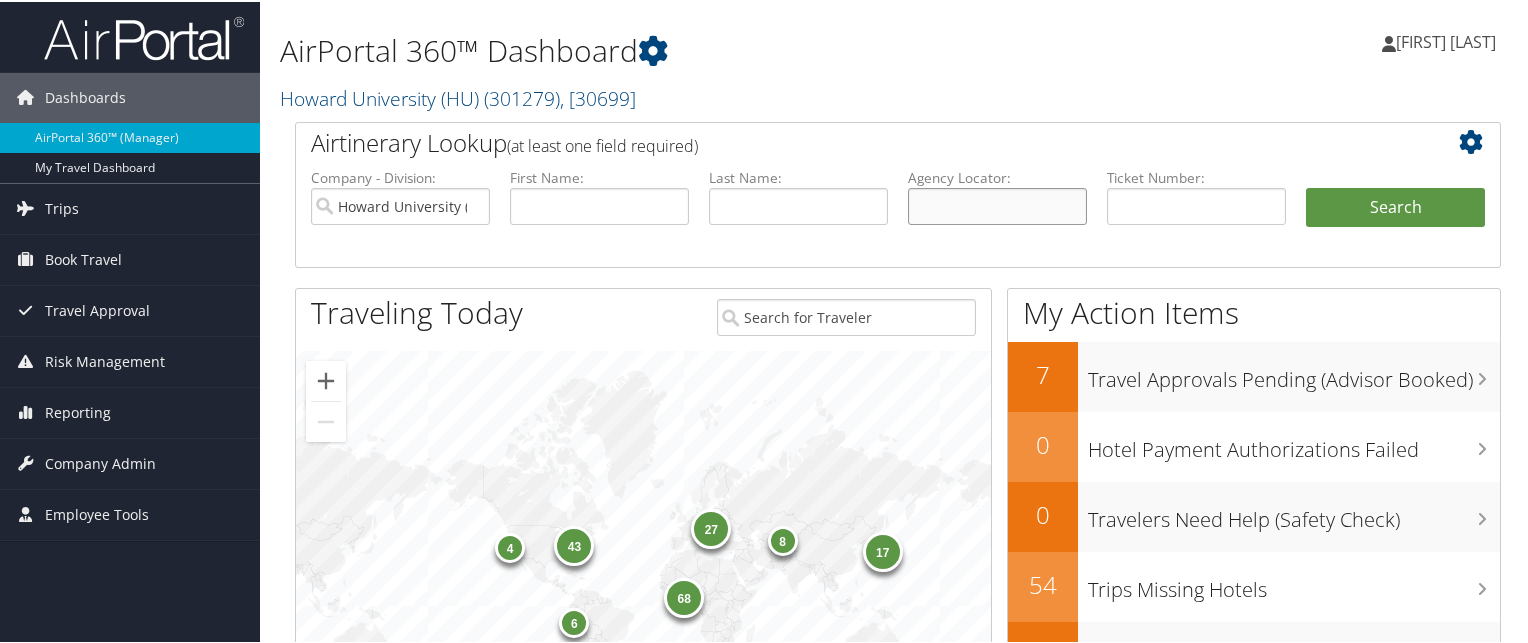 click at bounding box center [997, 204] 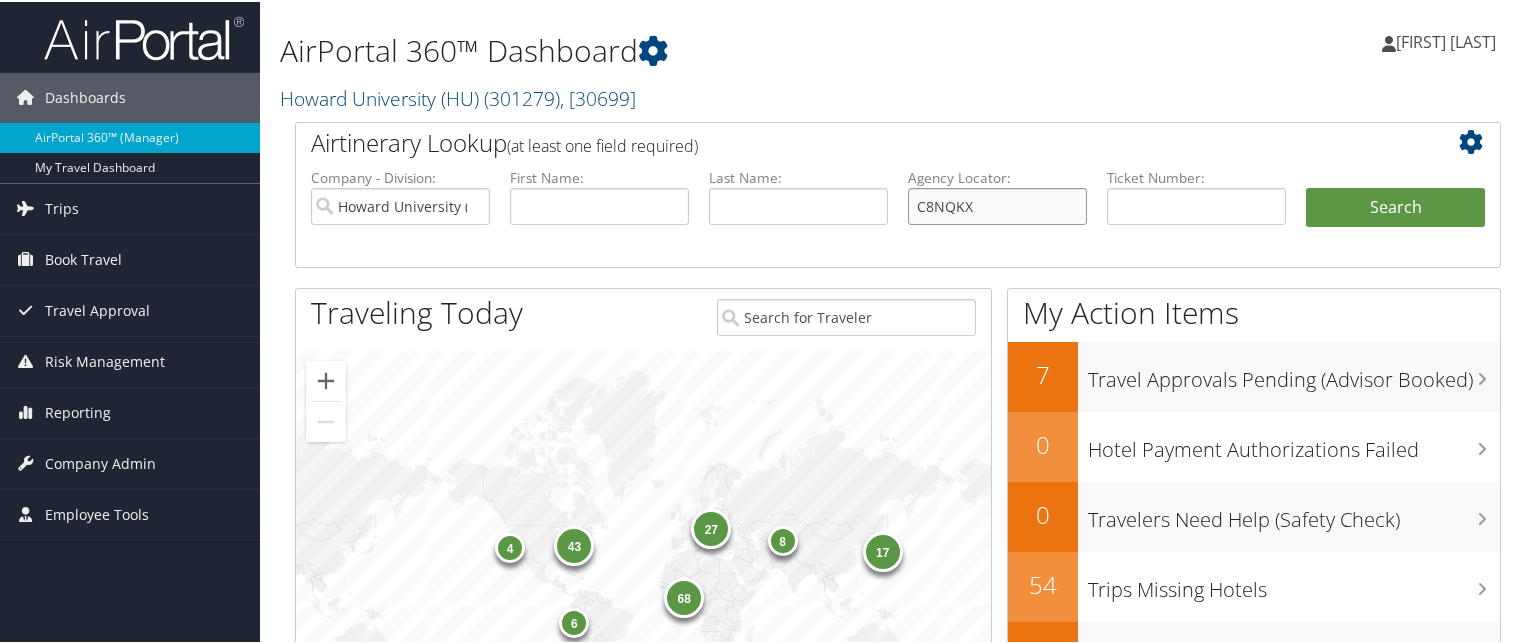 type on "C8NQKX" 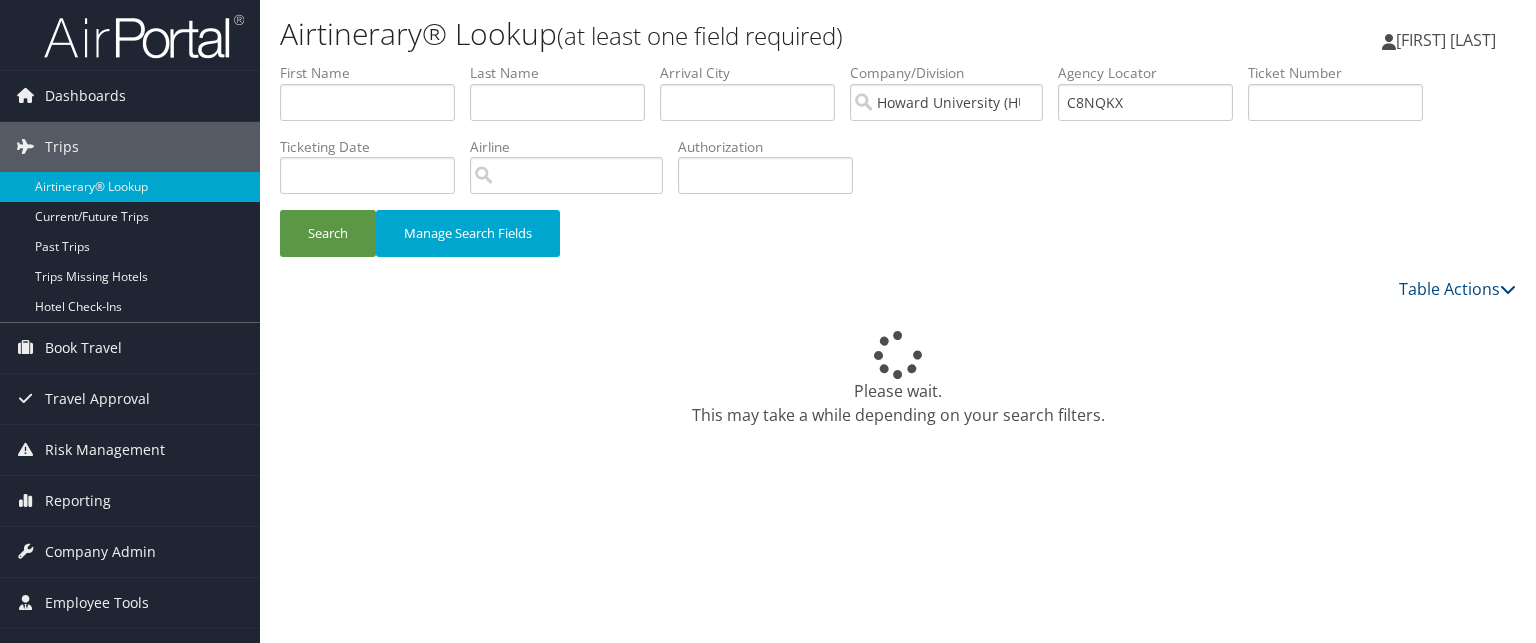 scroll, scrollTop: 0, scrollLeft: 0, axis: both 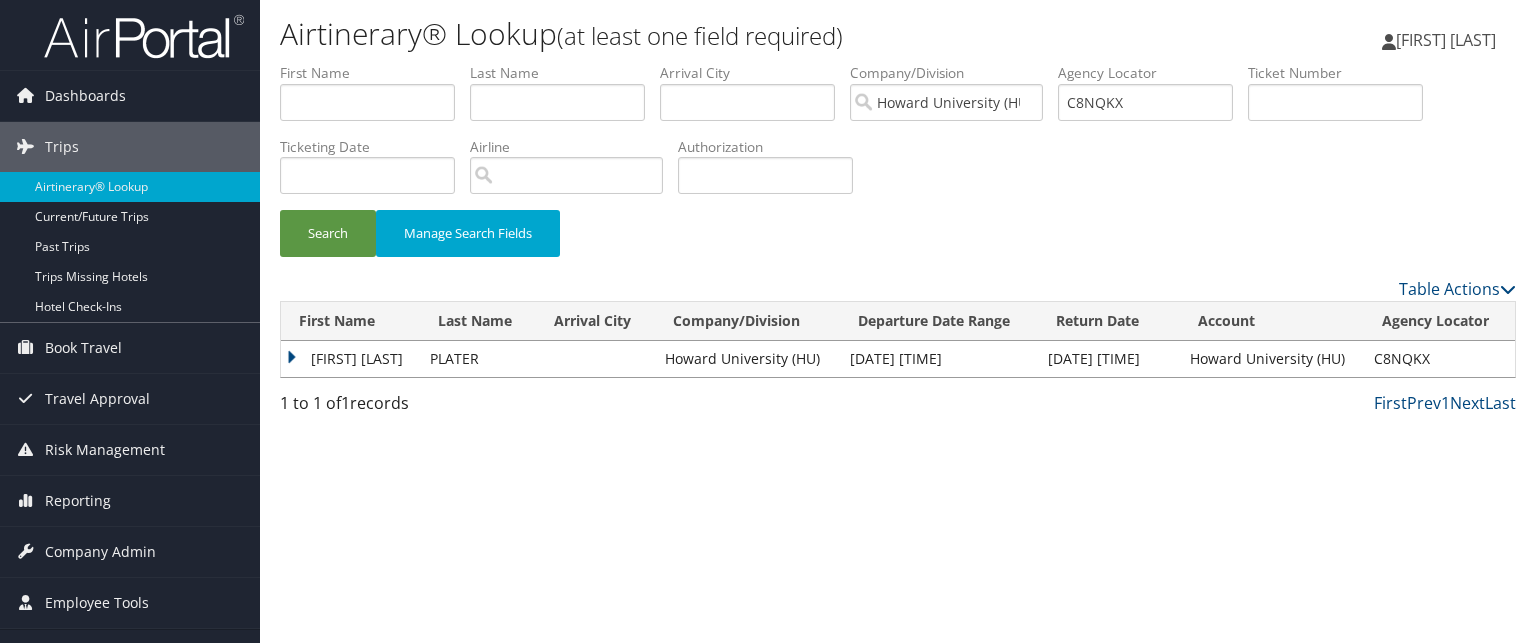 click on "SEAN DWAYNE" at bounding box center [350, 359] 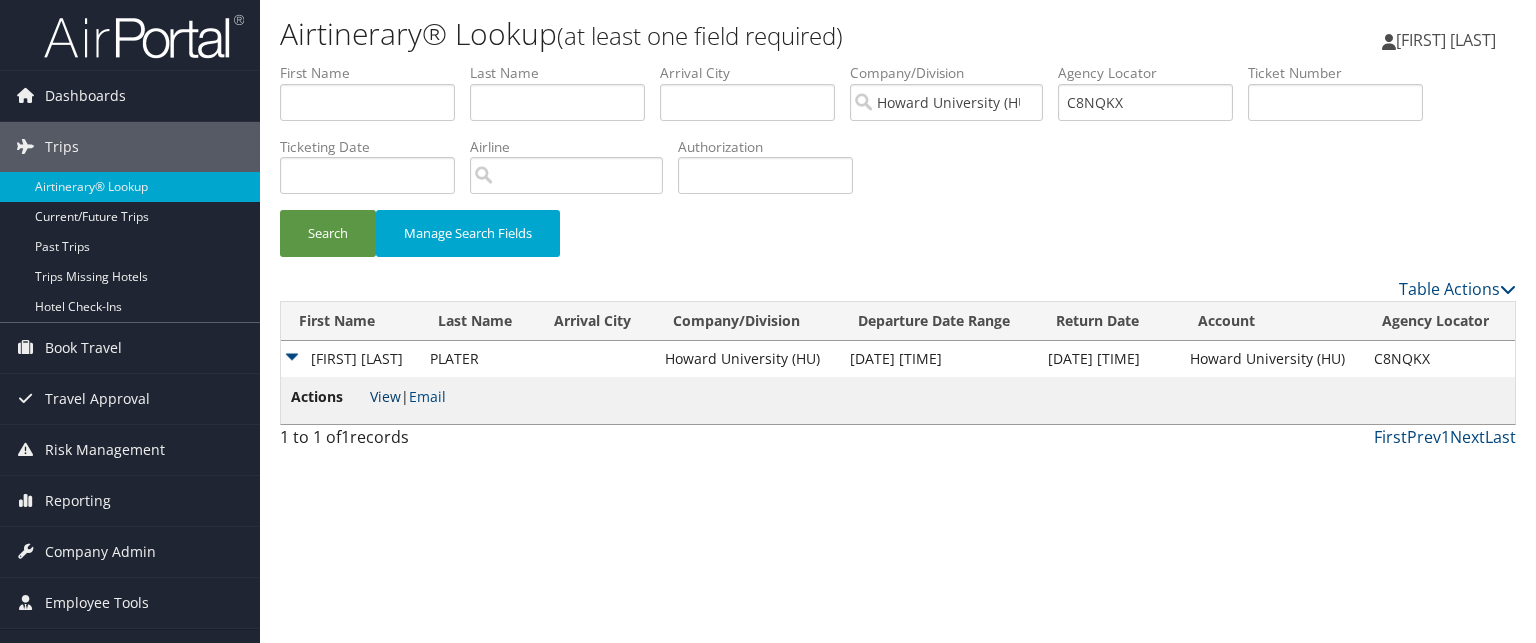 click on "View" at bounding box center (385, 396) 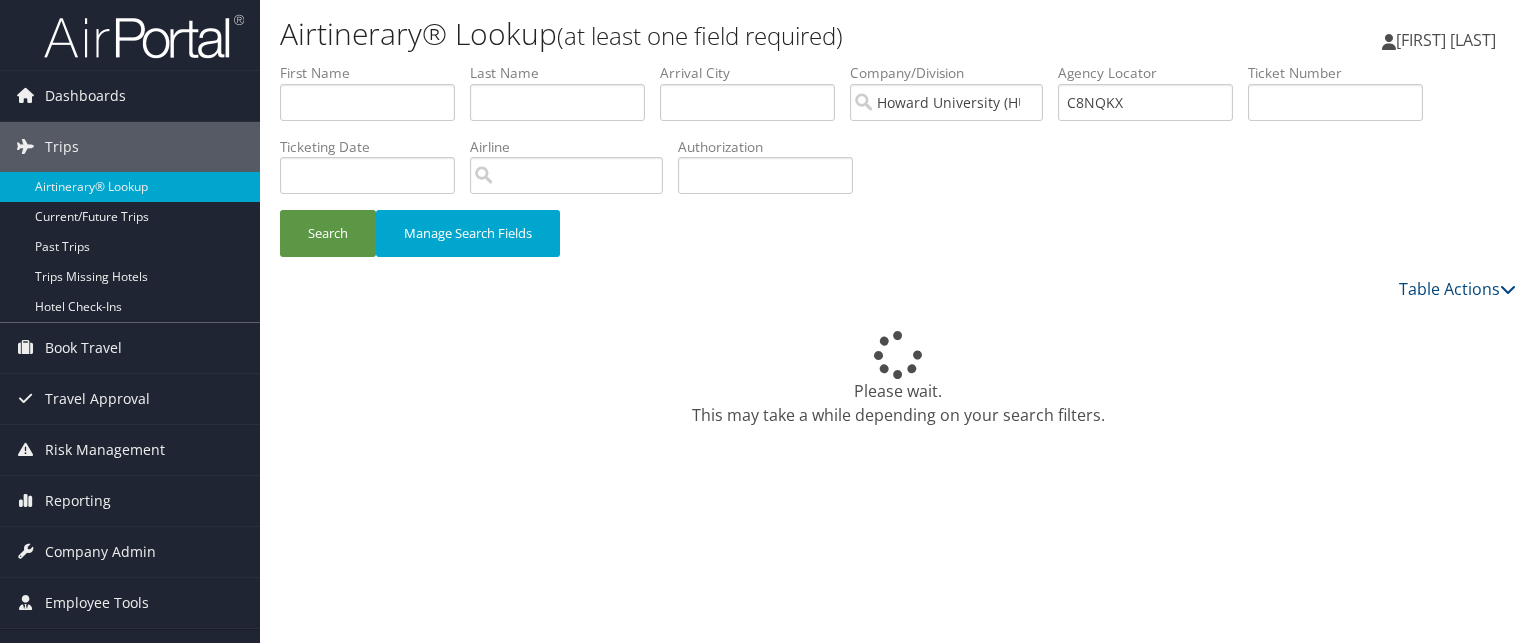 scroll, scrollTop: 0, scrollLeft: 0, axis: both 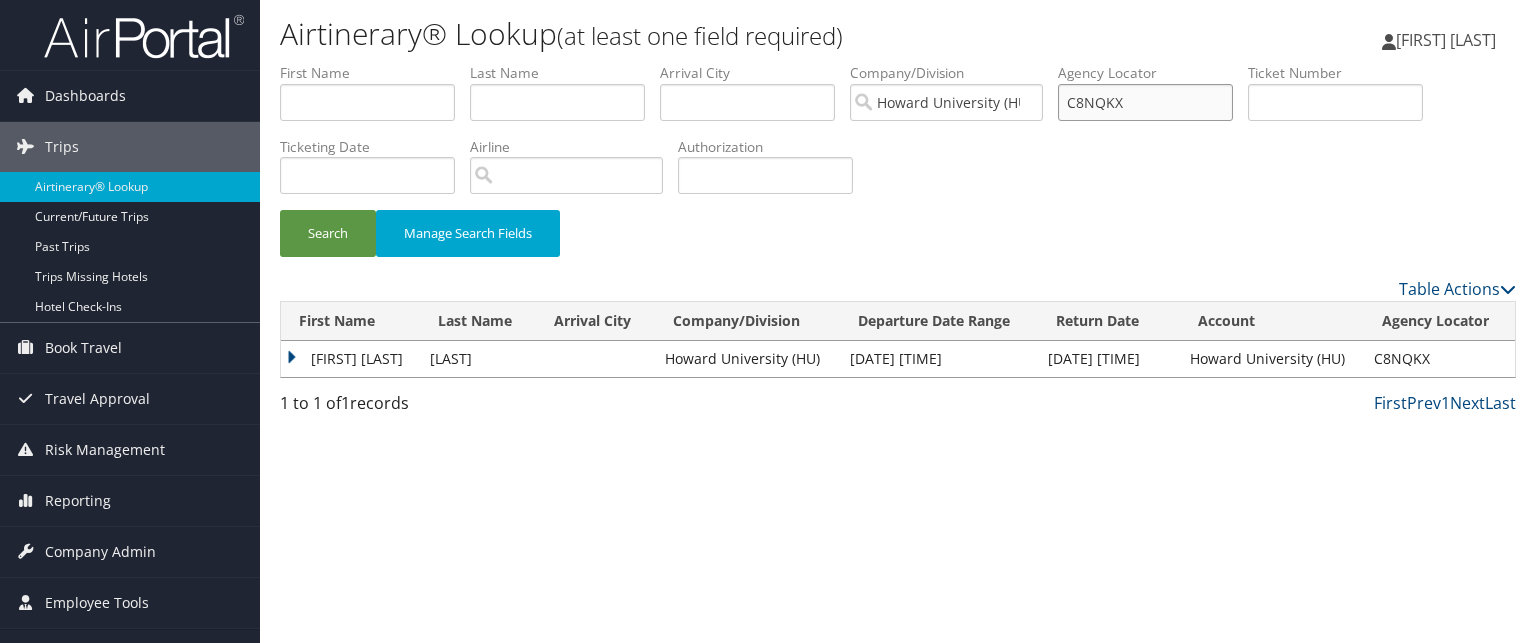 click on "C8NQKX" at bounding box center (1145, 102) 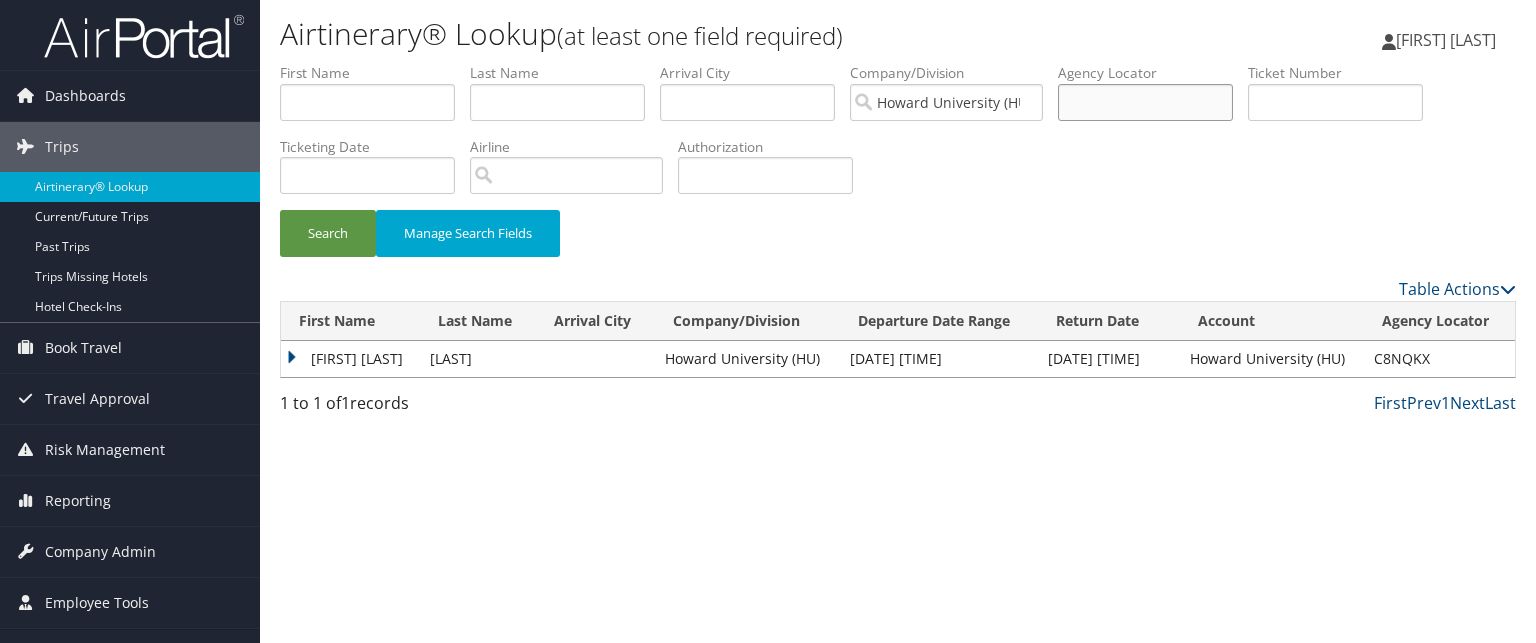 paste on "C4GD69" 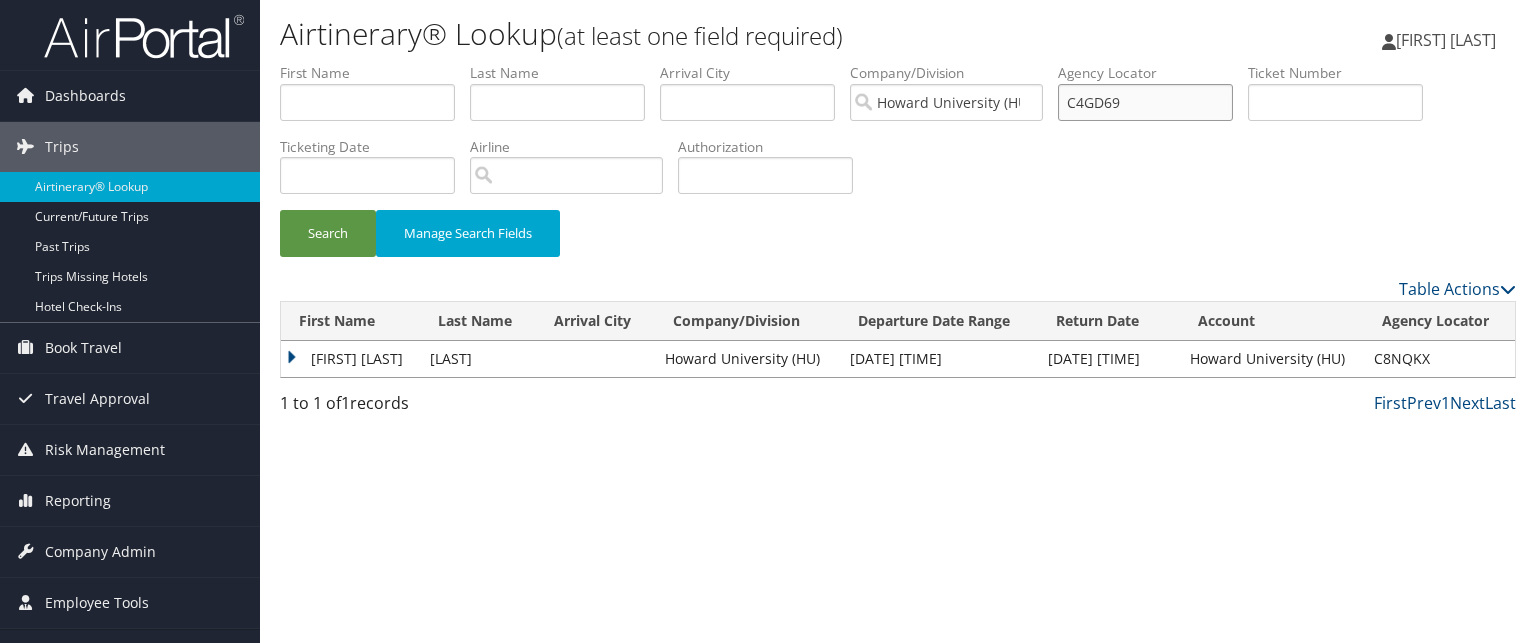 type on "C4GD69" 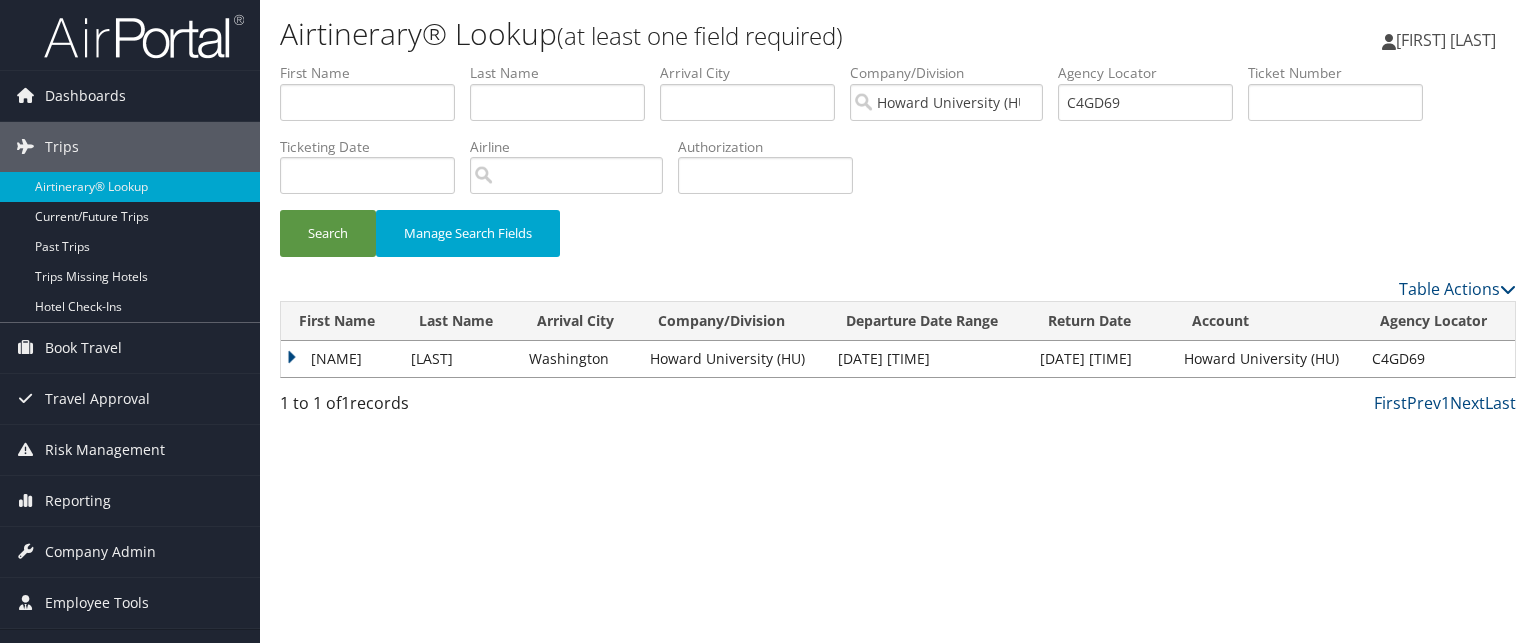 click on "KENDRIC" at bounding box center (341, 359) 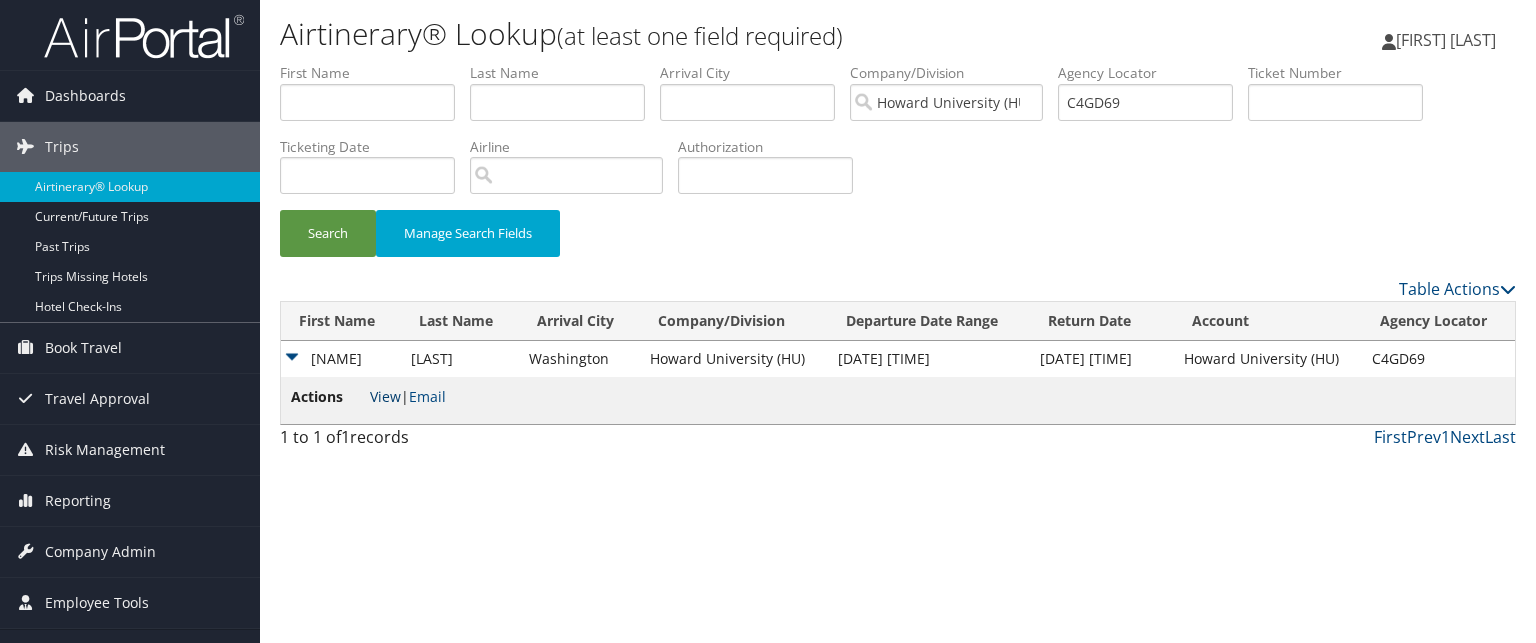 click on "View" at bounding box center (385, 396) 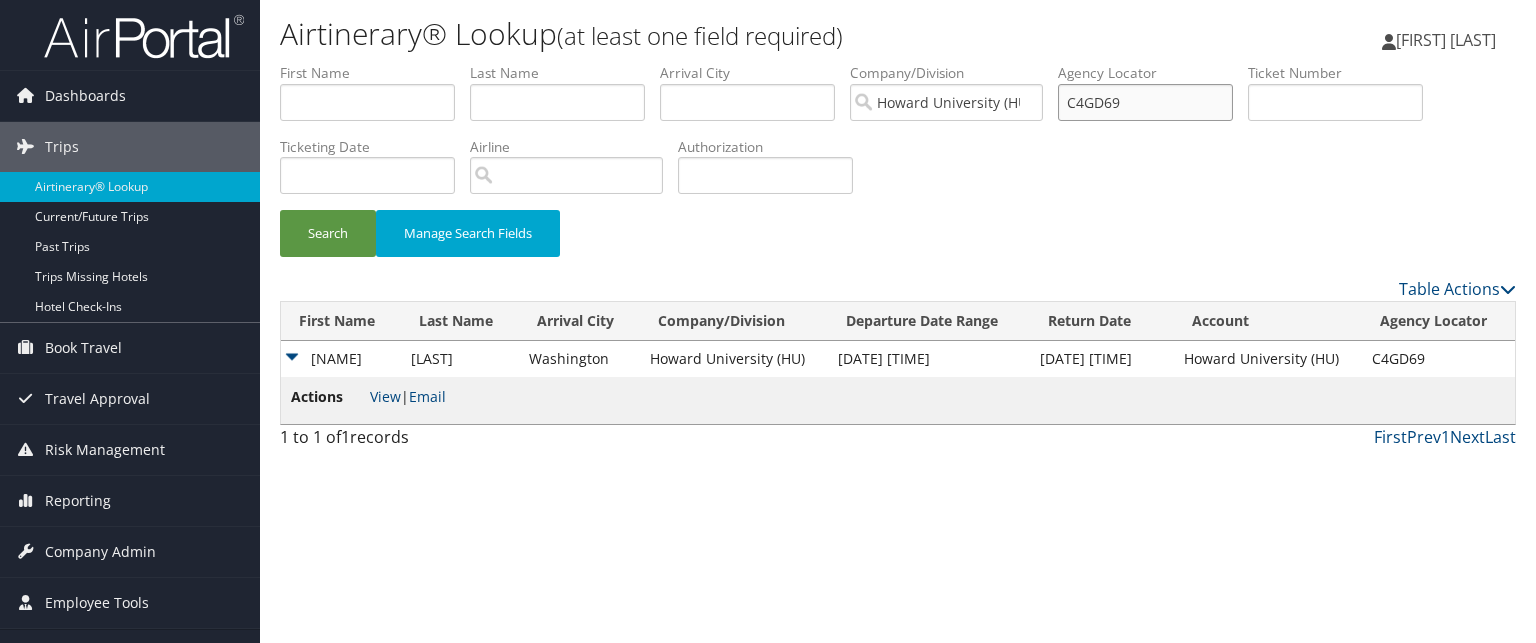 click on "C4GD69" at bounding box center (1145, 102) 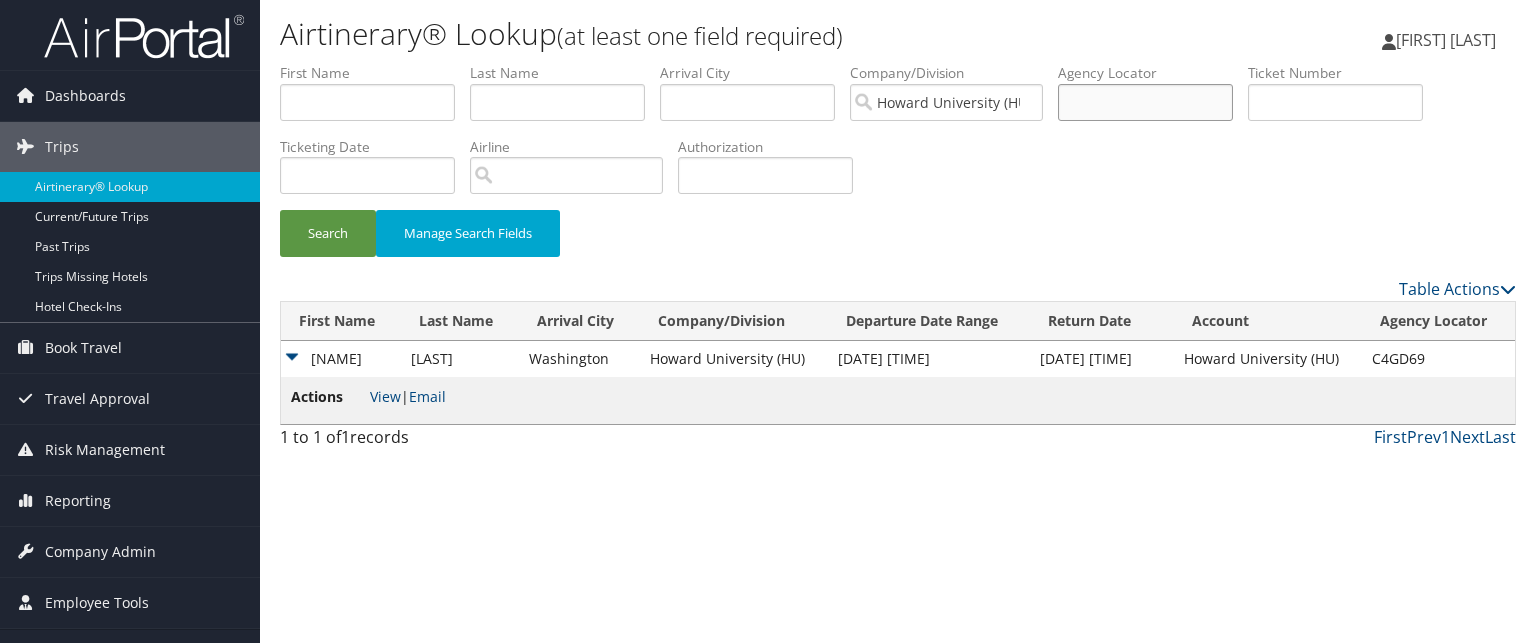 paste on "C5JVFK" 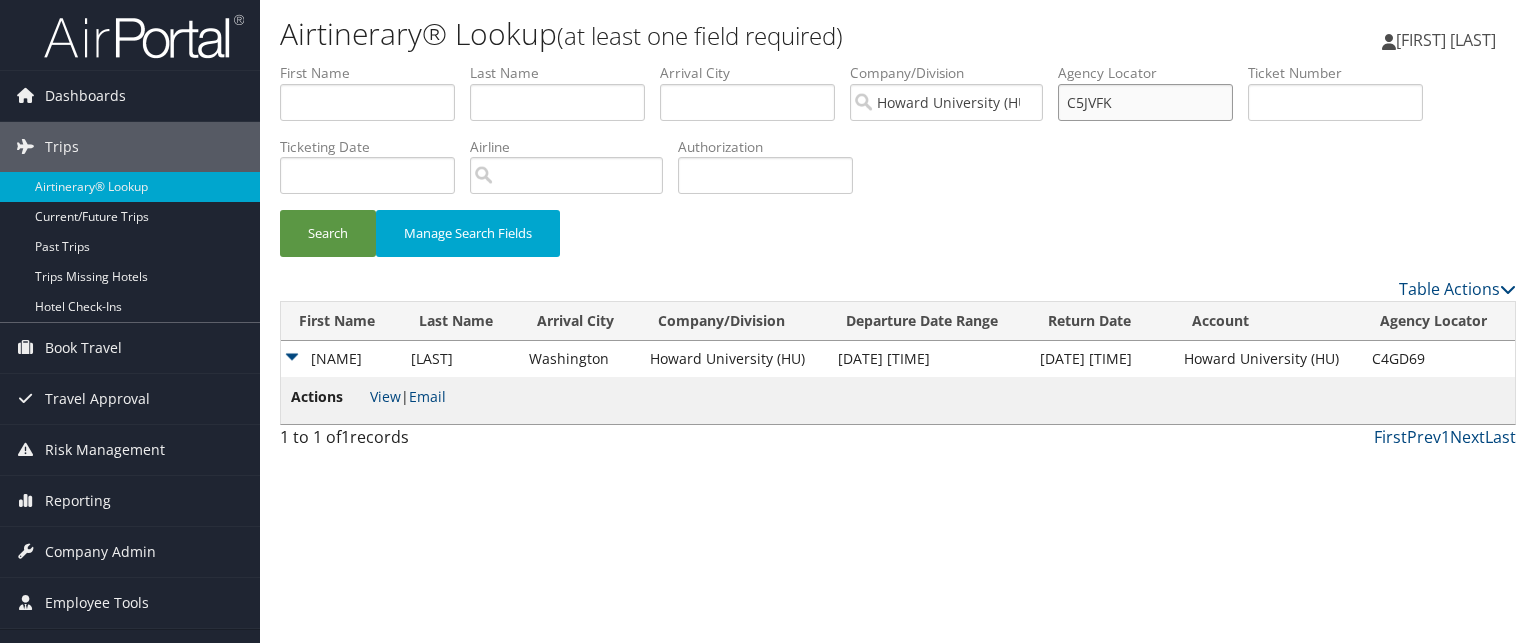 type on "C5JVFK" 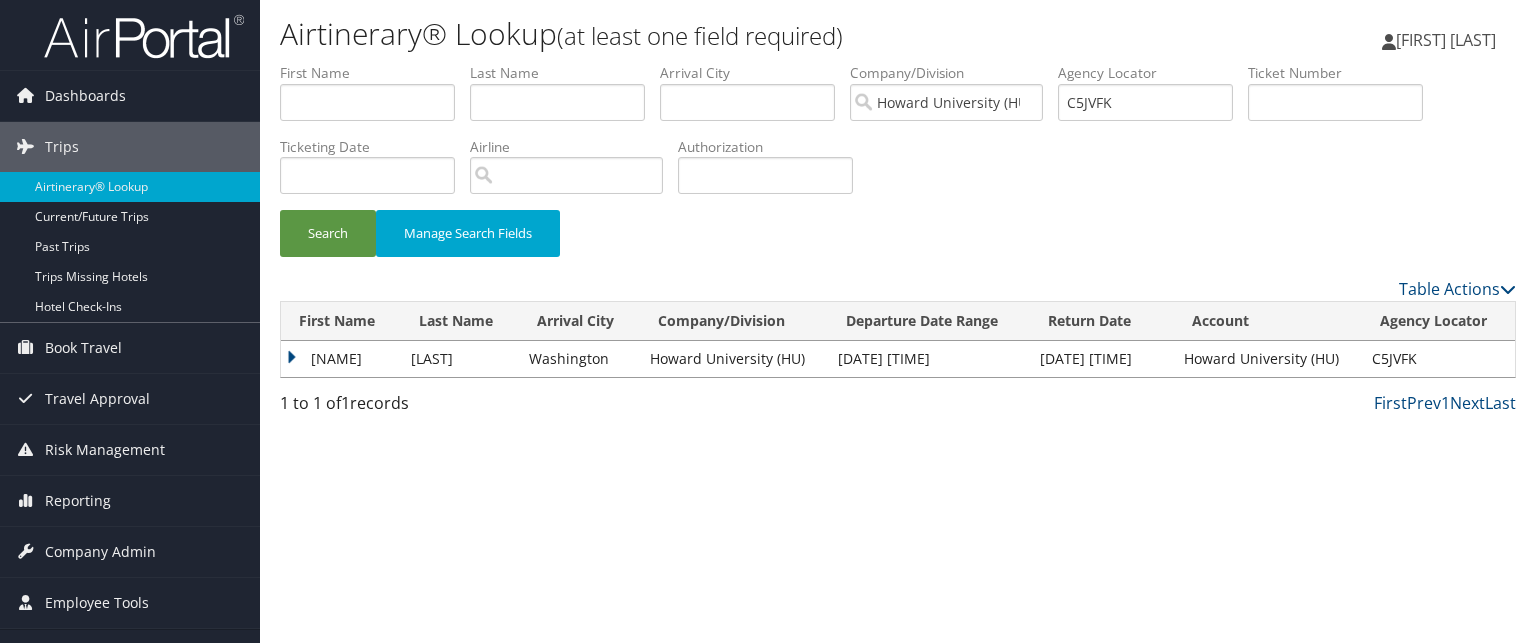 click on "KENDRIC" at bounding box center (341, 359) 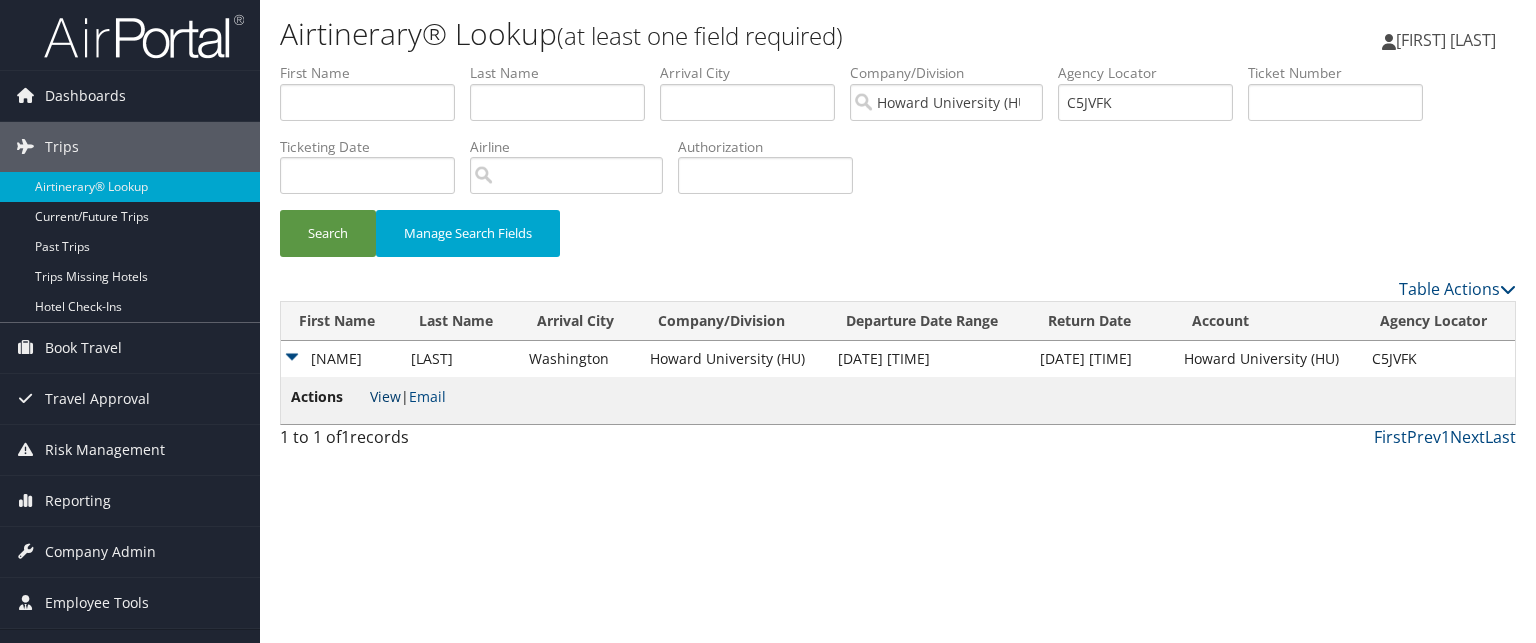 click on "View" at bounding box center [385, 396] 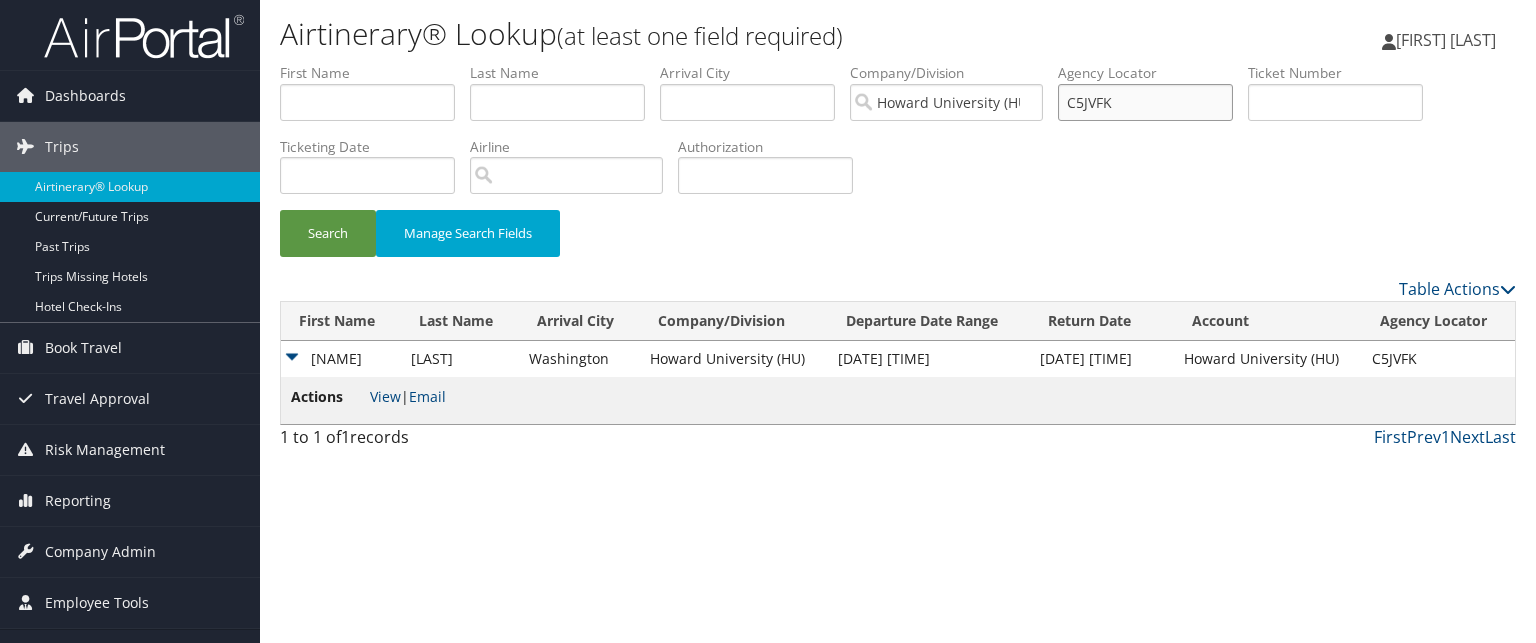 click on "C5JVFK" at bounding box center (1145, 102) 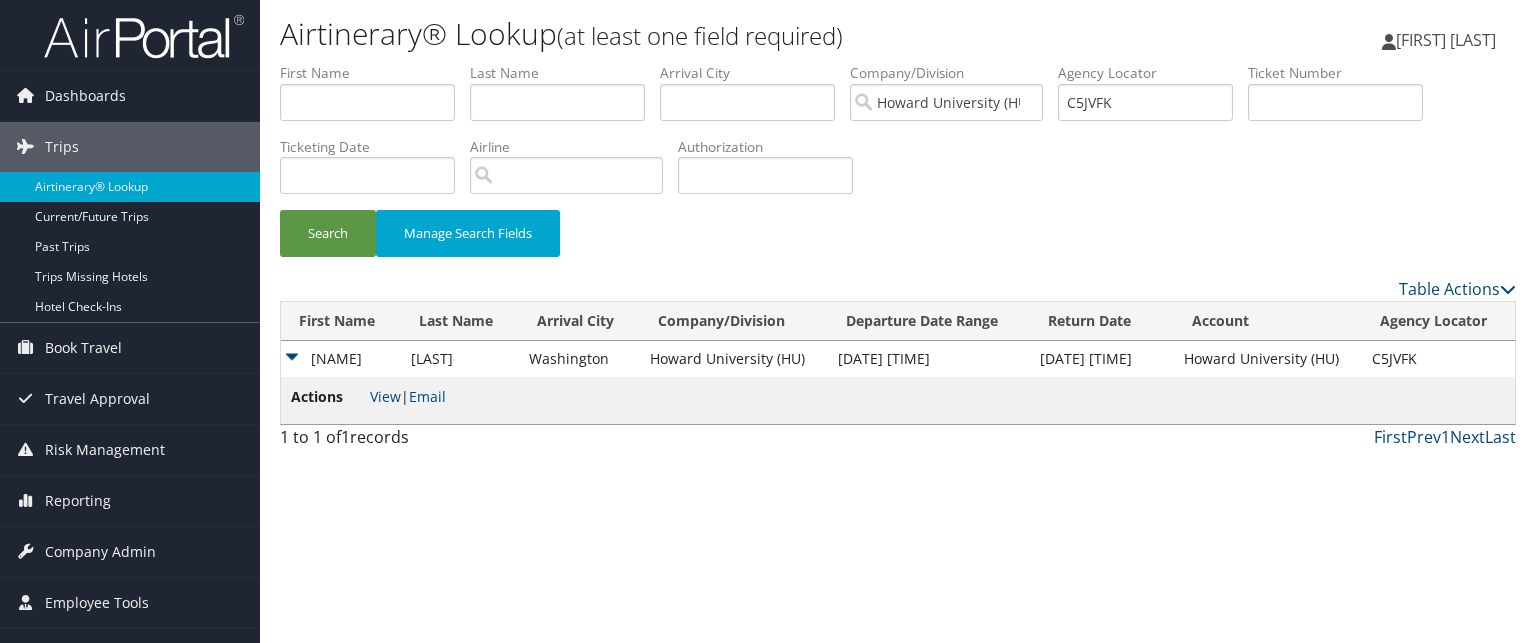 click on "KENDRIC" at bounding box center [341, 359] 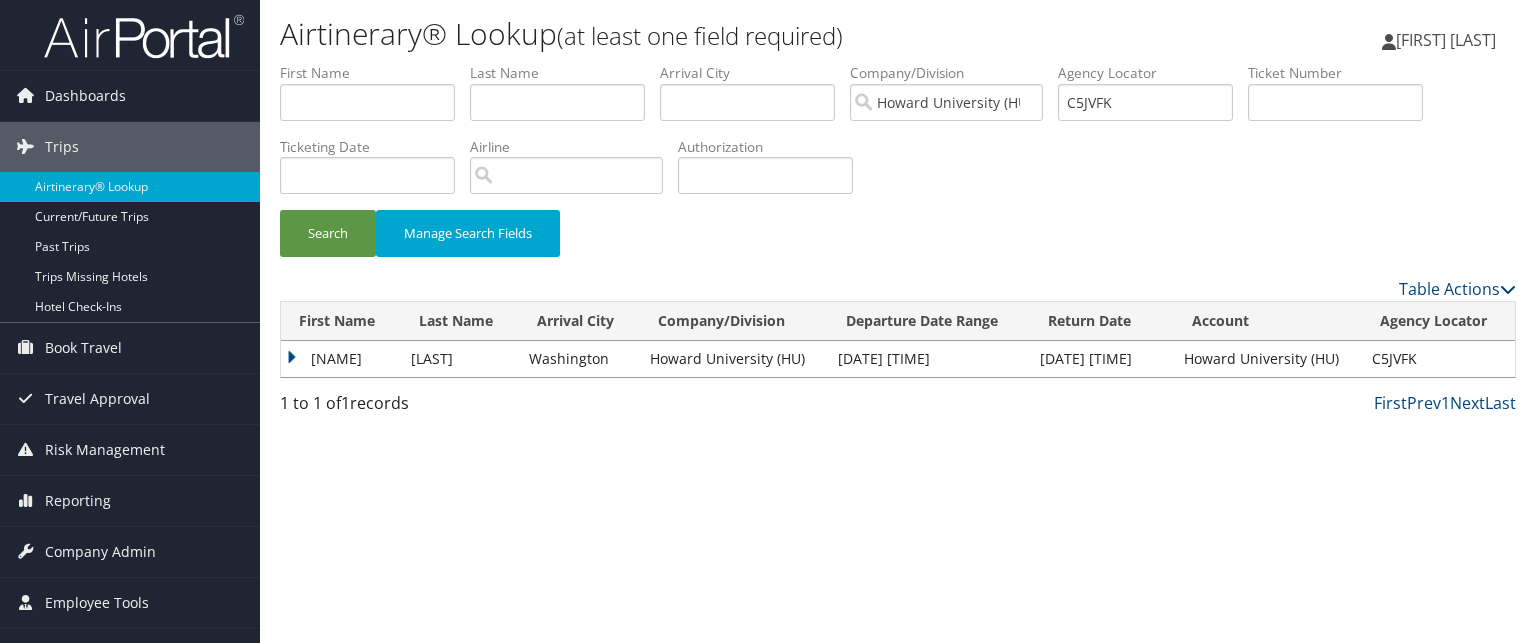 click on "KENDRIC" at bounding box center (341, 359) 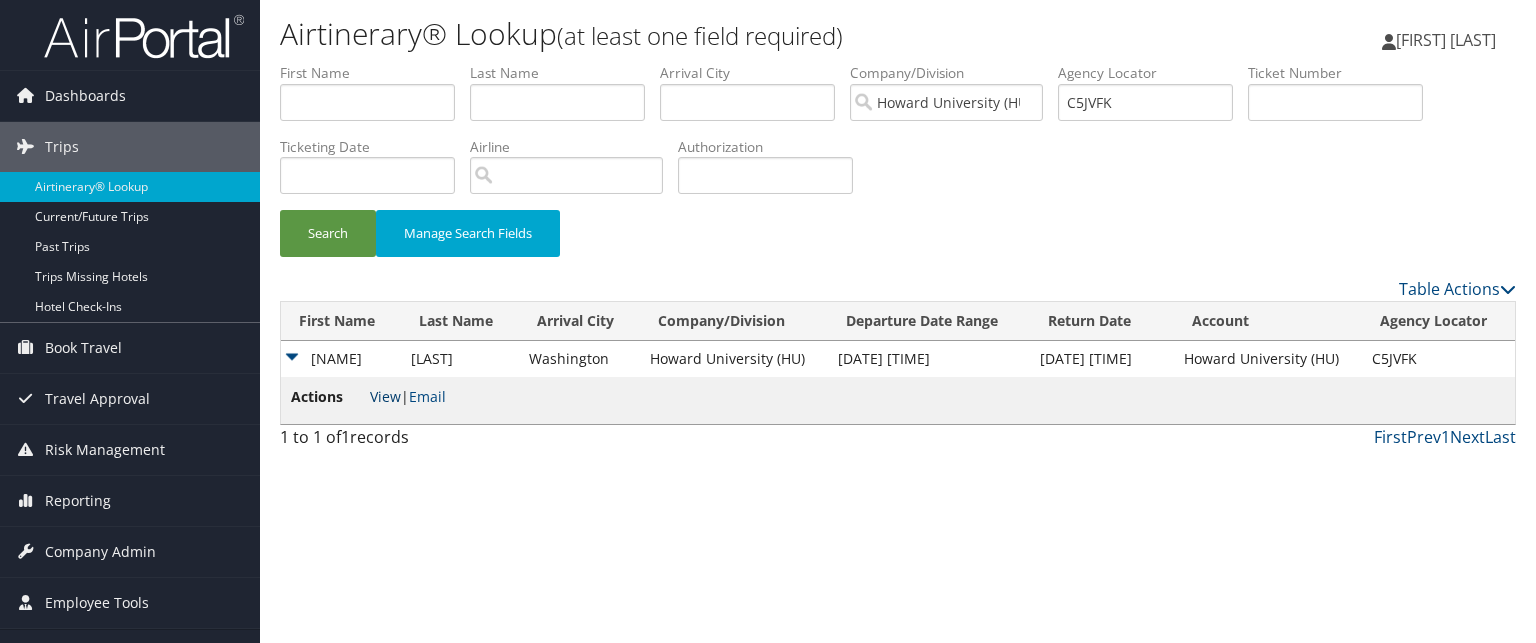 click on "View" at bounding box center (385, 396) 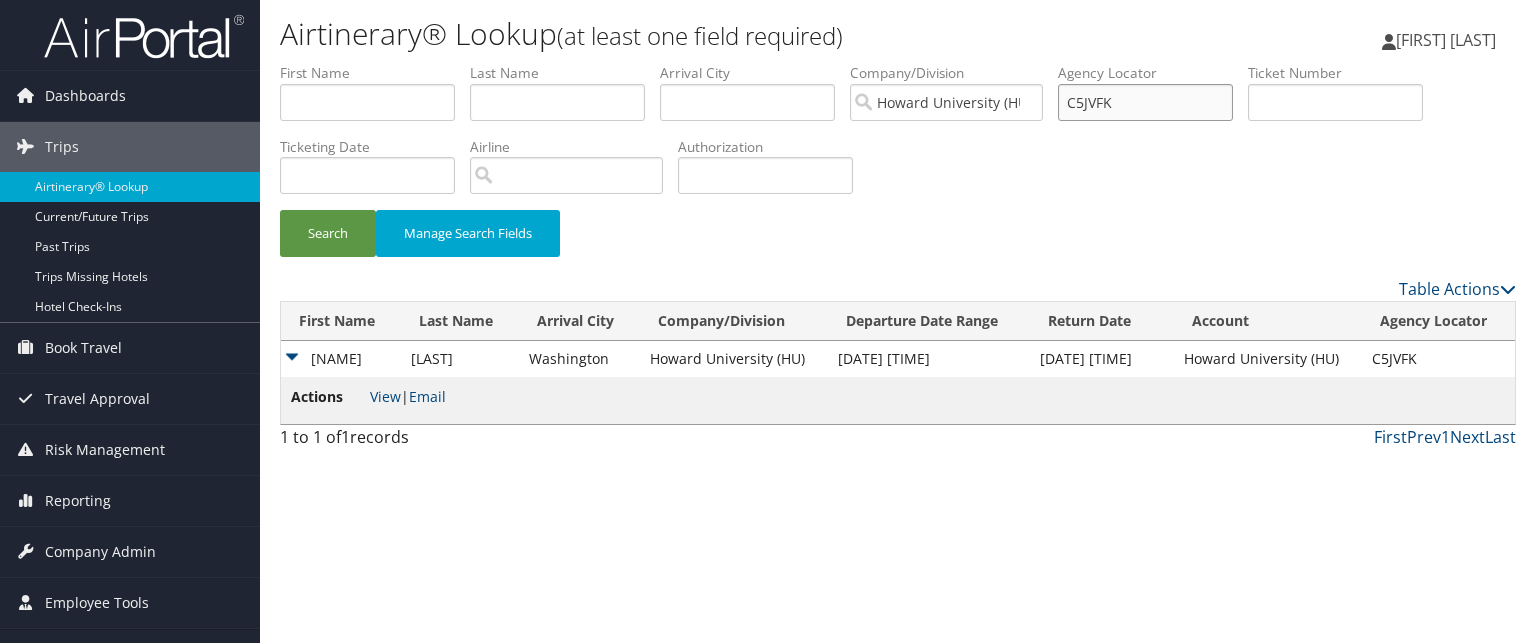 click on "C5JVFK" at bounding box center (1145, 102) 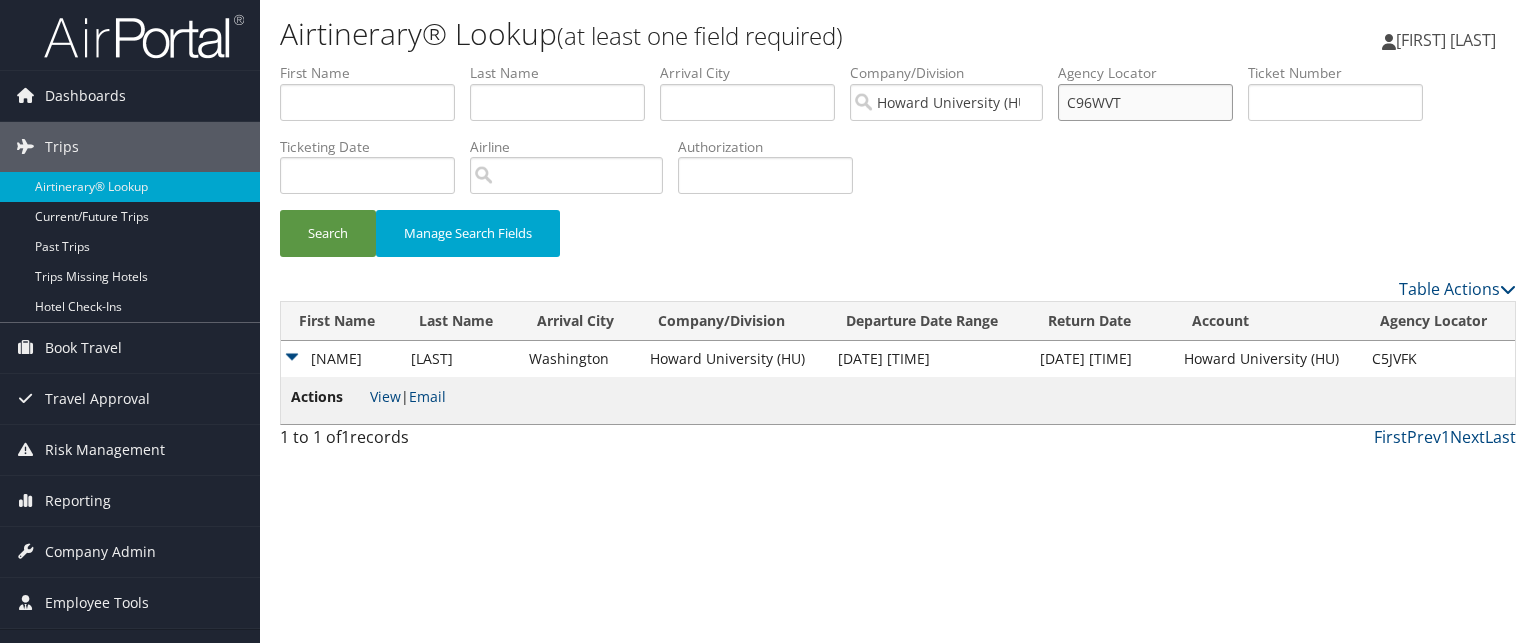 type on "C96WVT" 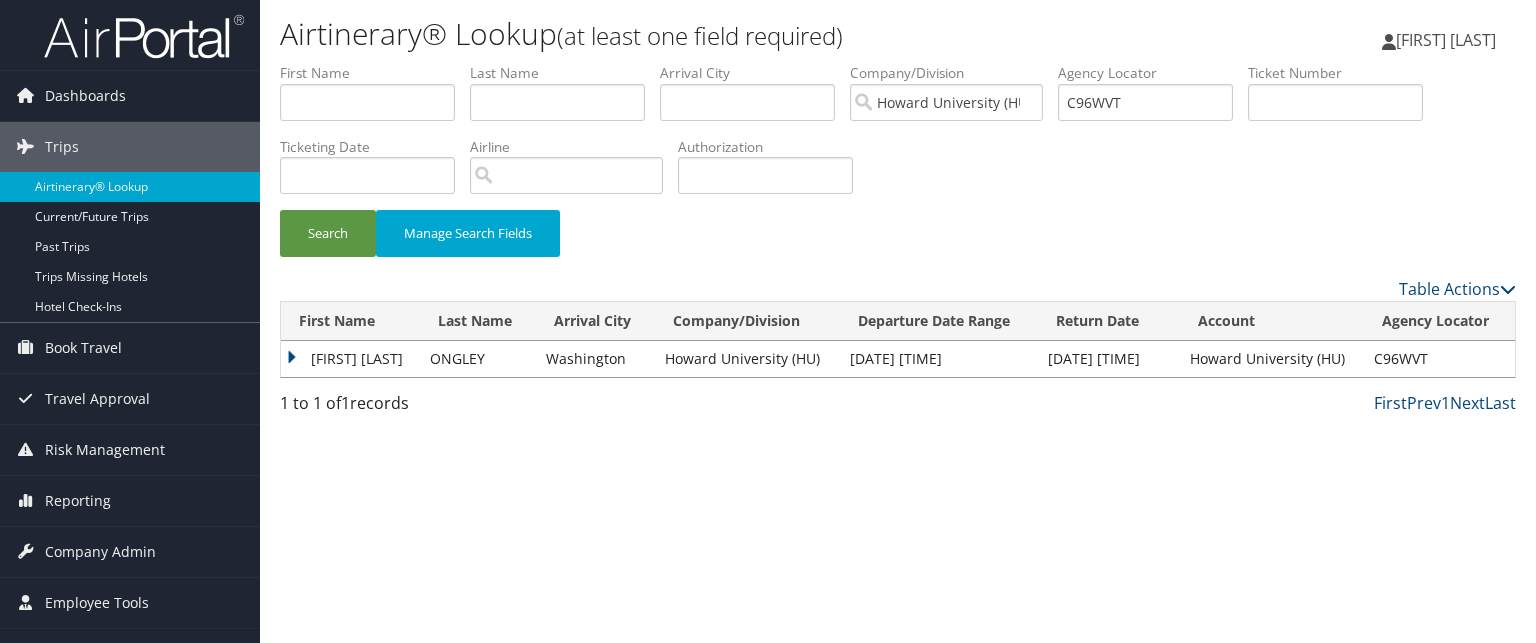 click on "STEVEN BRETE" at bounding box center [350, 359] 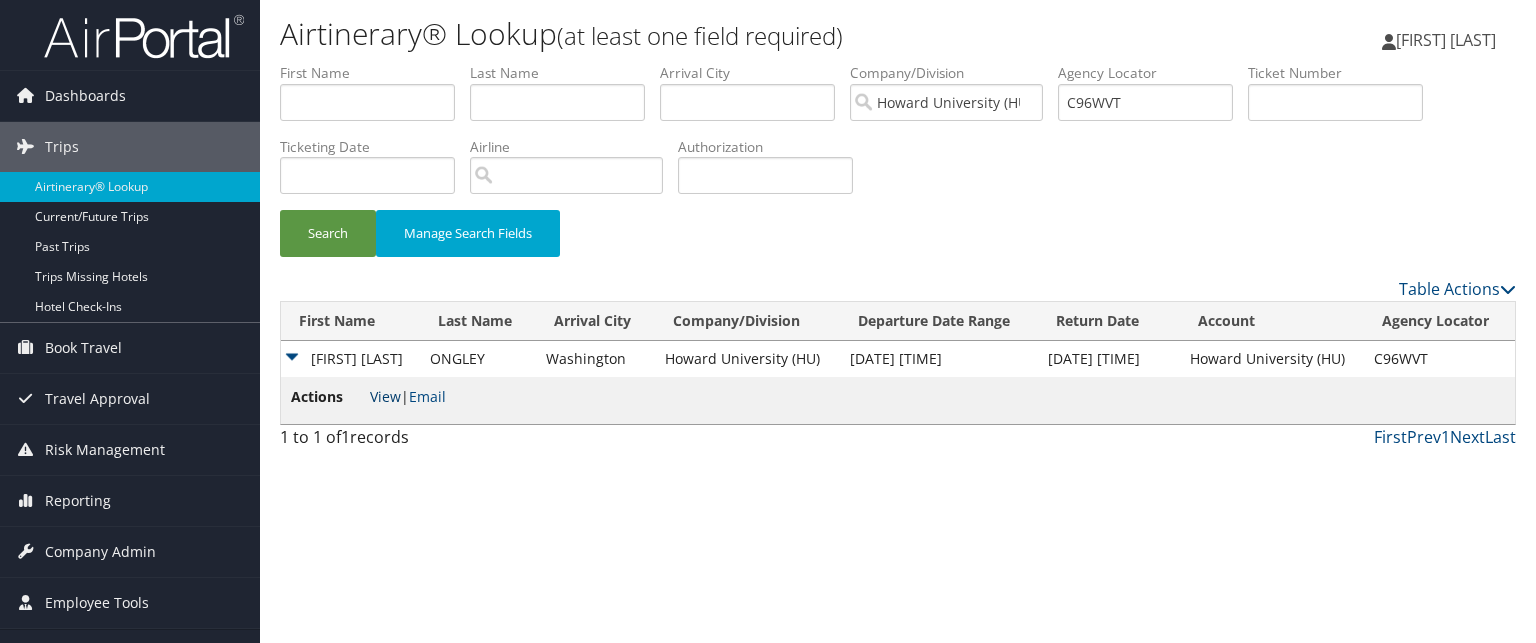 click on "View" at bounding box center [385, 396] 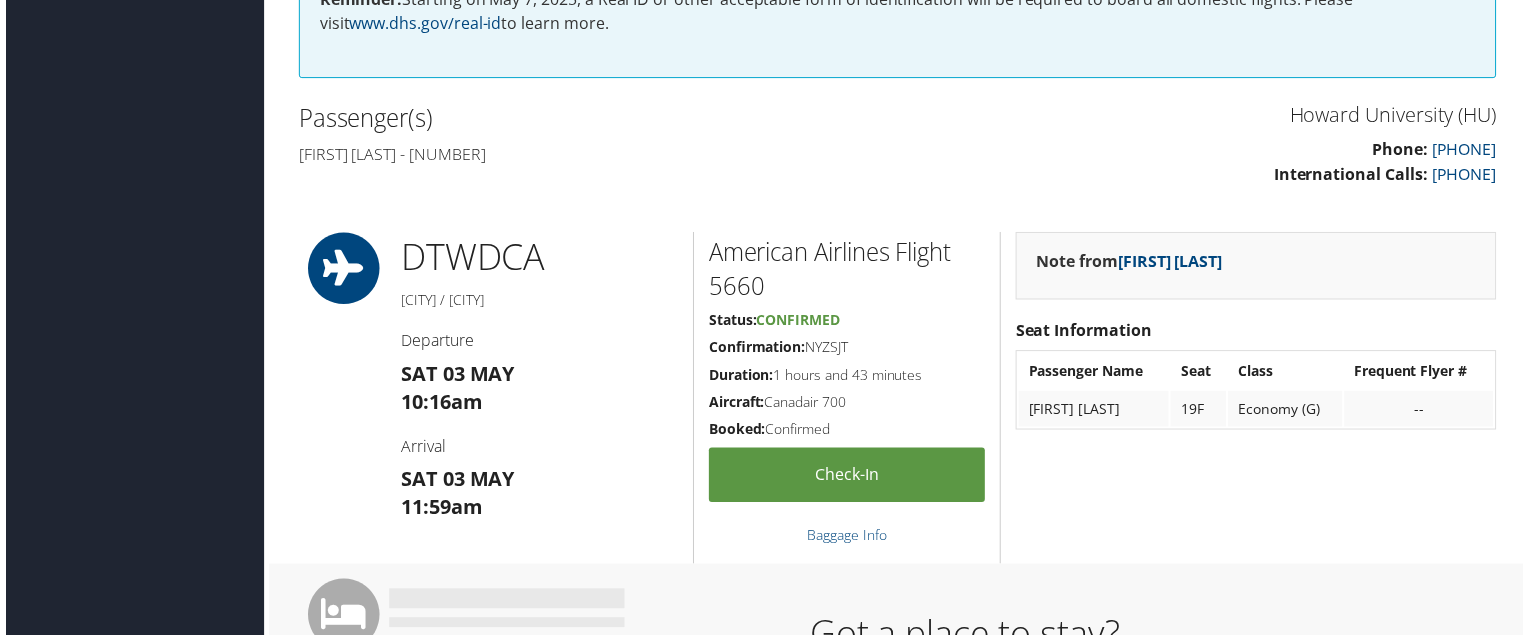 scroll, scrollTop: 0, scrollLeft: 0, axis: both 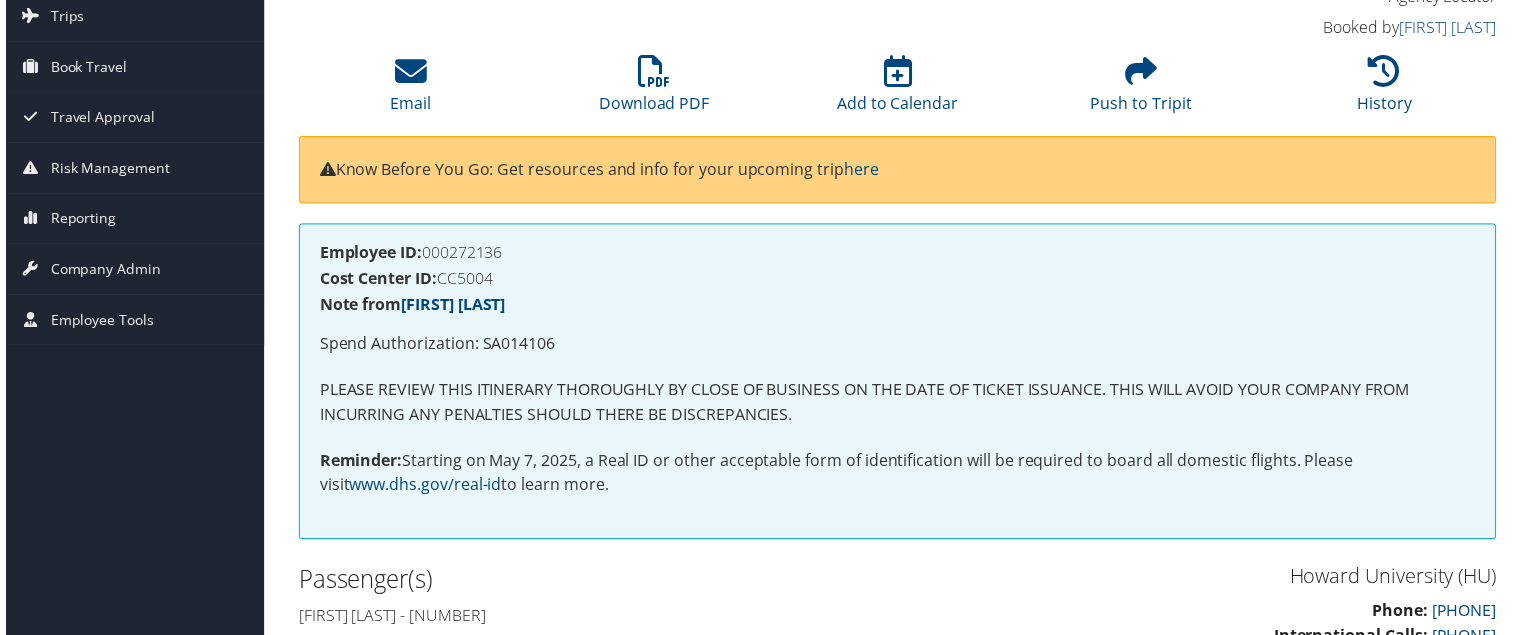click on "Spend Authorization: SA014106" at bounding box center (898, 347) 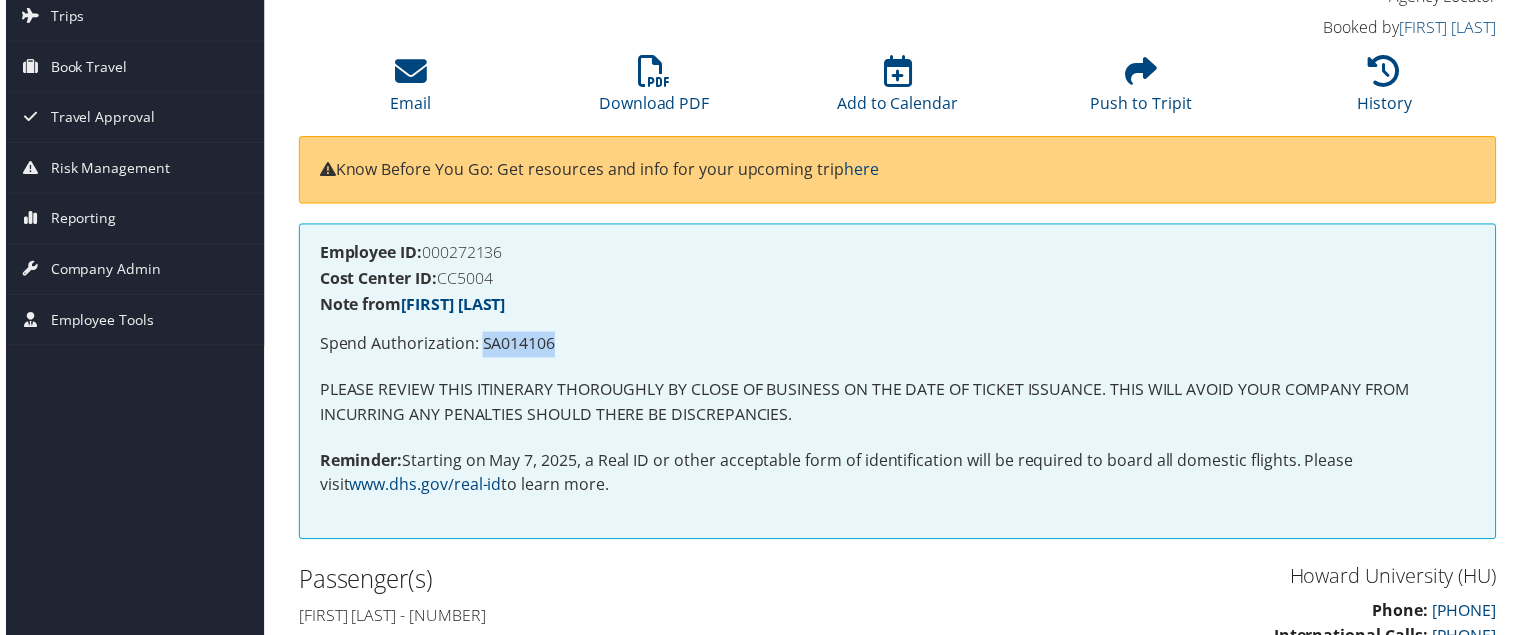 click on "Spend Authorization: SA014106" at bounding box center [898, 347] 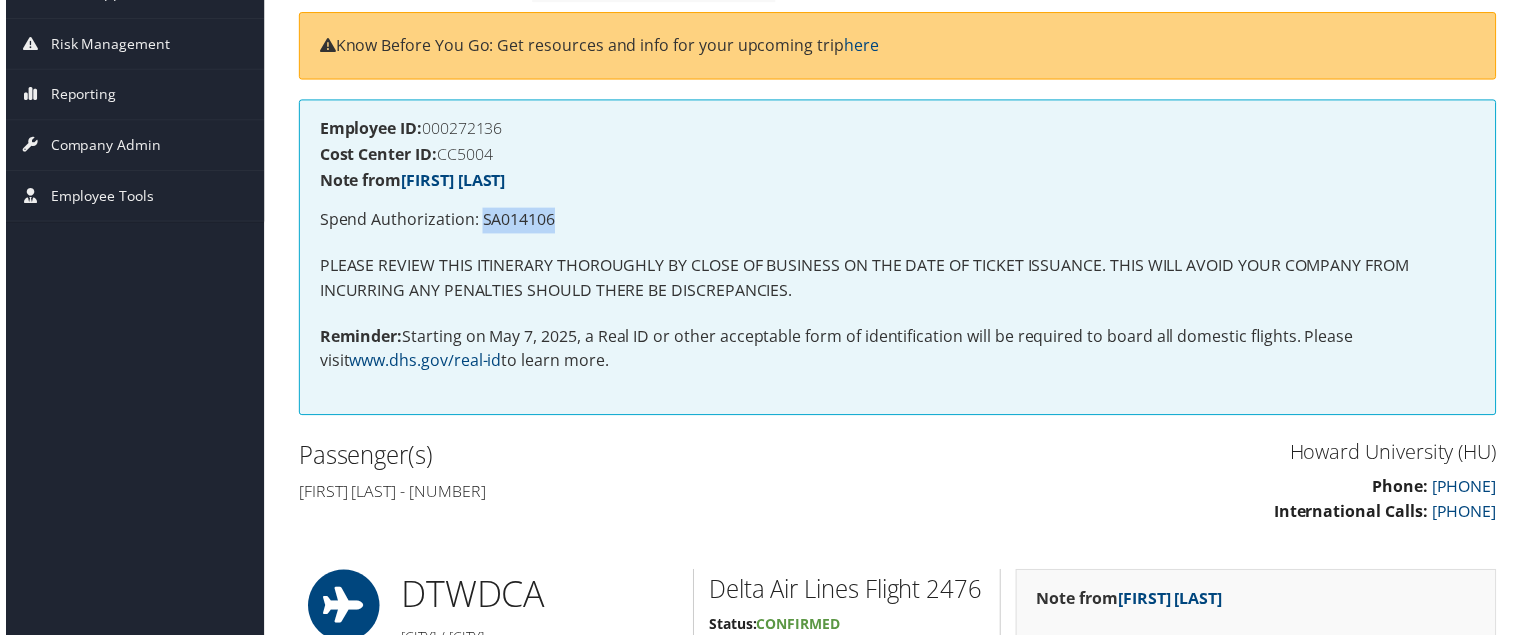 scroll, scrollTop: 238, scrollLeft: 0, axis: vertical 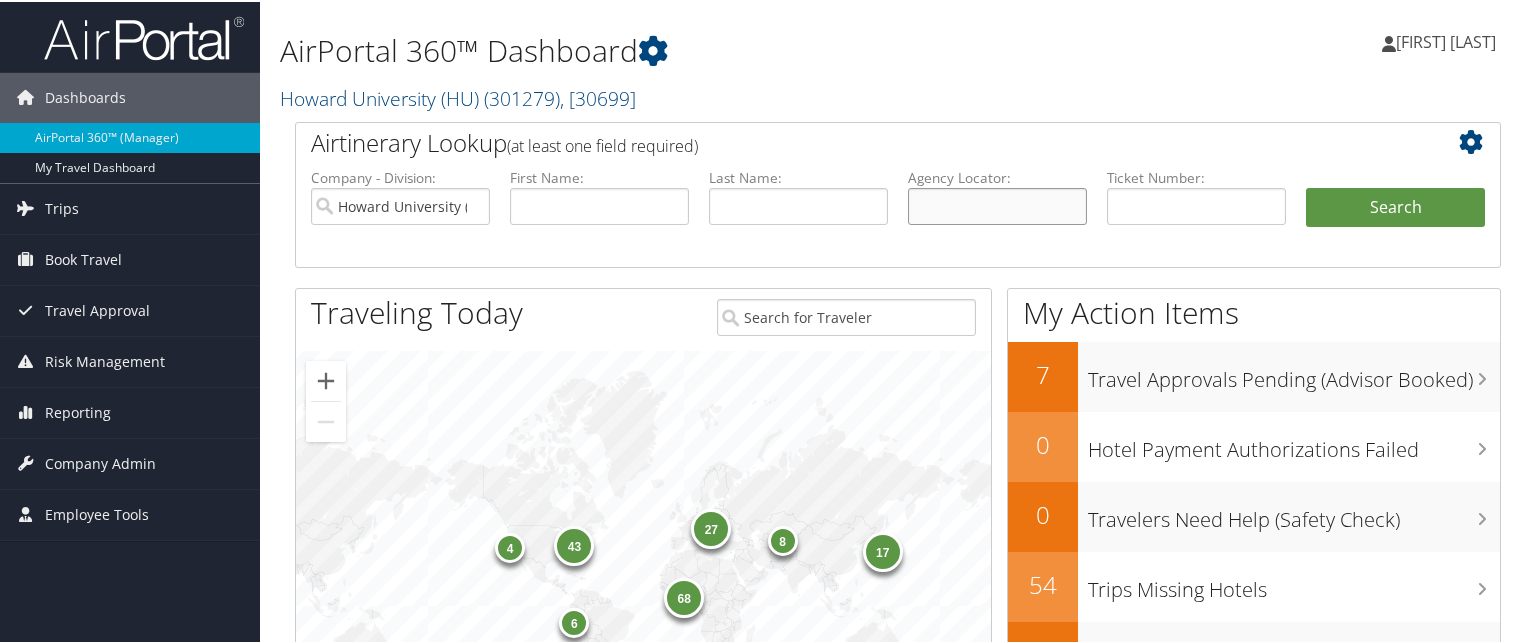click at bounding box center (997, 204) 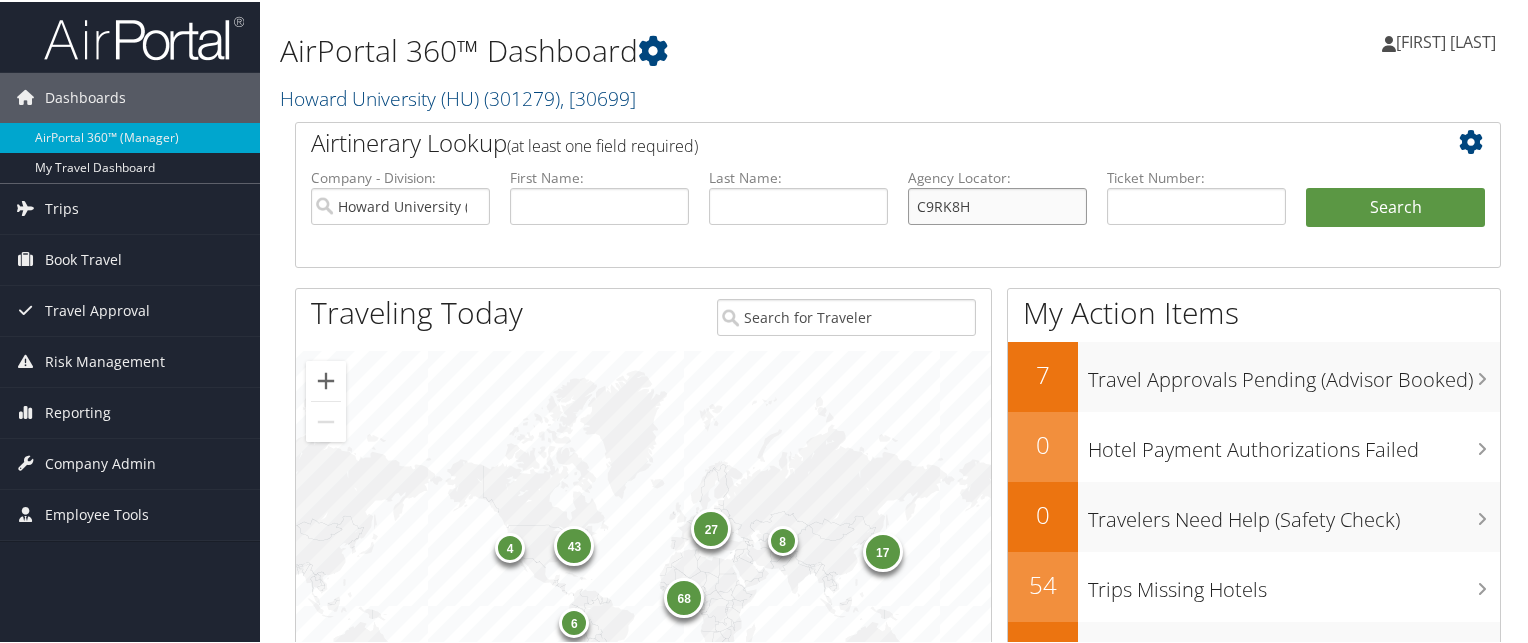 type on "C9RK8H" 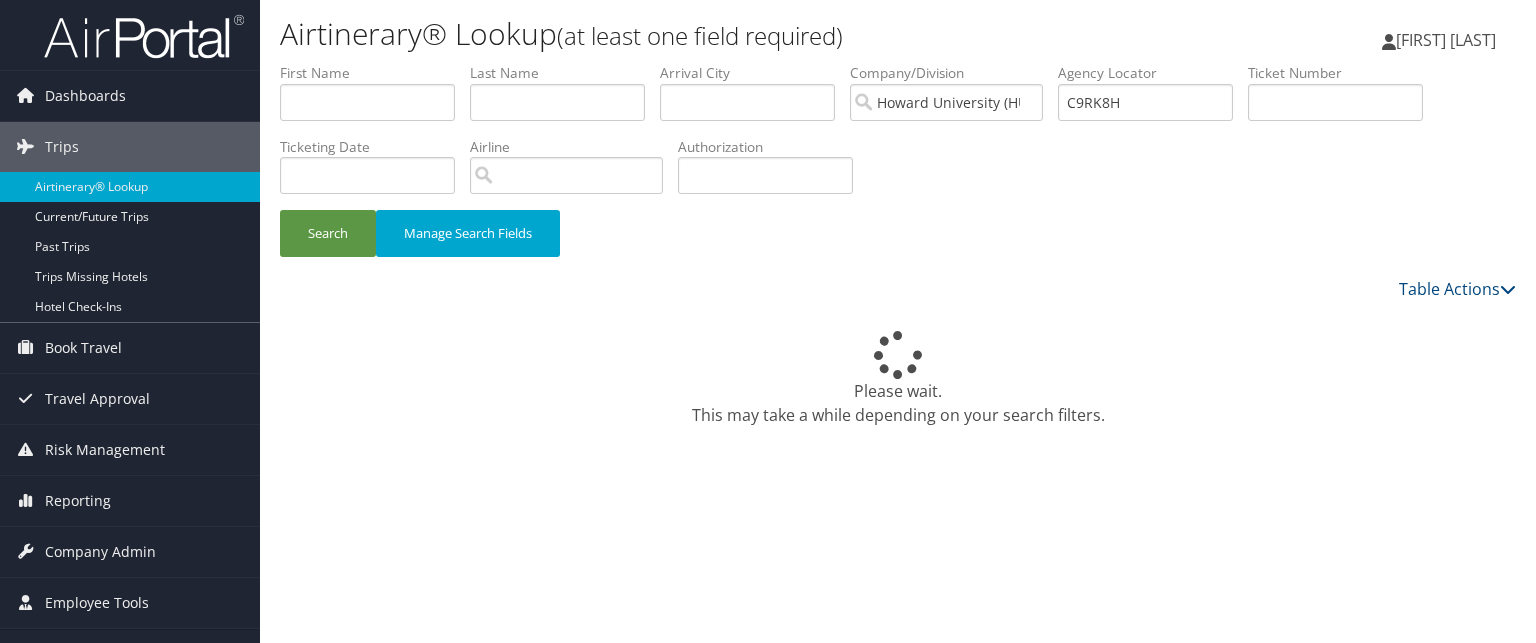 scroll, scrollTop: 0, scrollLeft: 0, axis: both 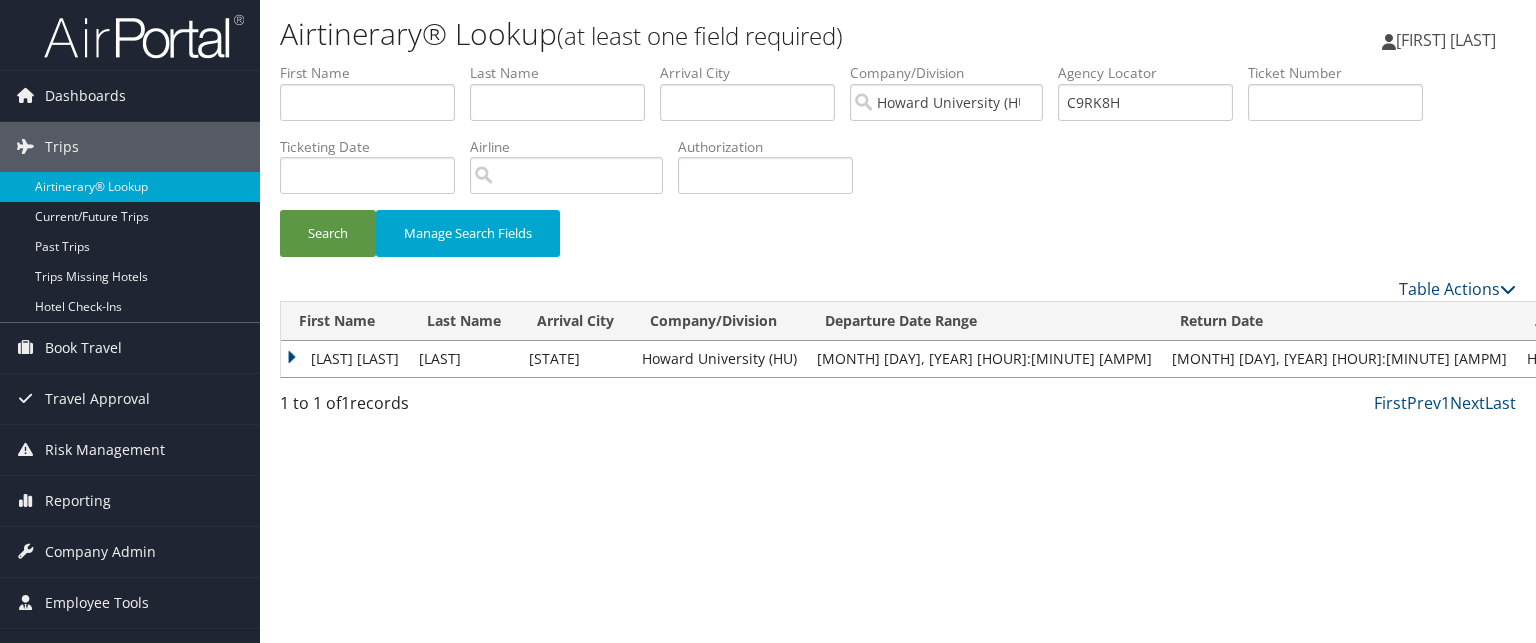 click on "[LAST] [LAST]" at bounding box center [345, 359] 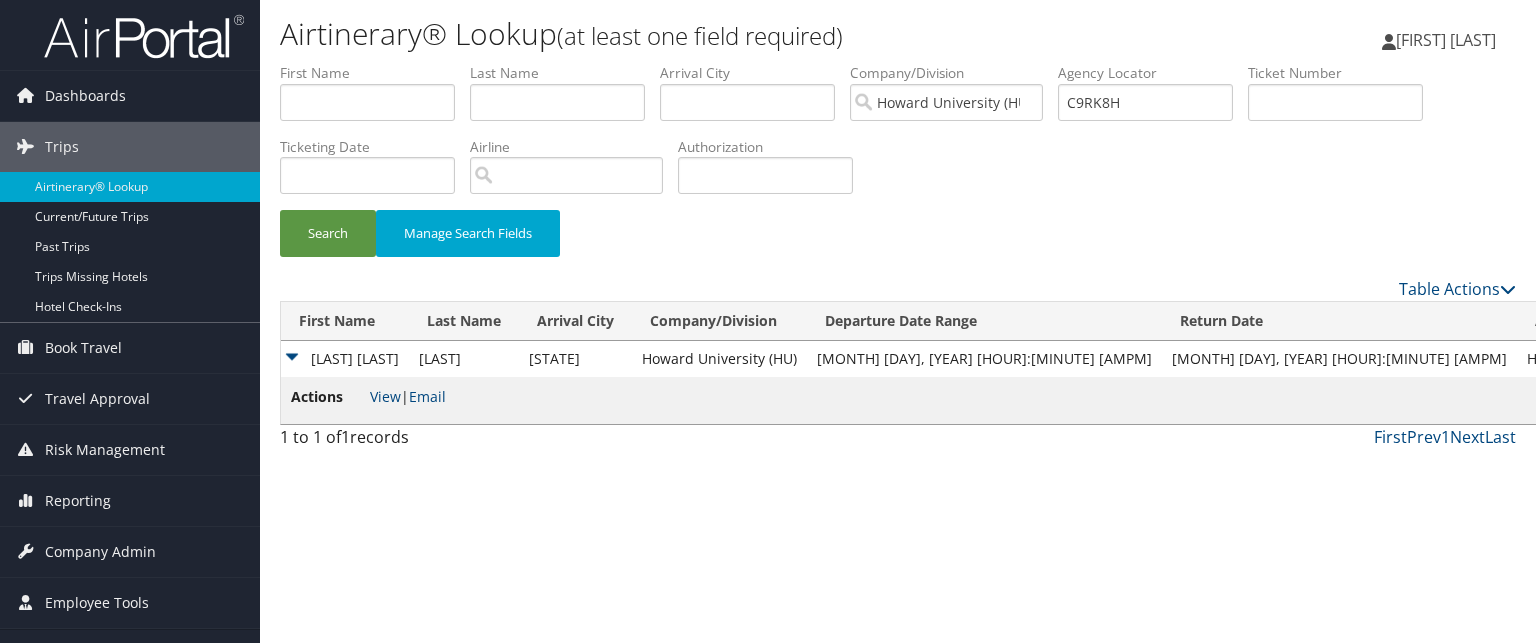 click on "View  |  Email" at bounding box center [408, 396] 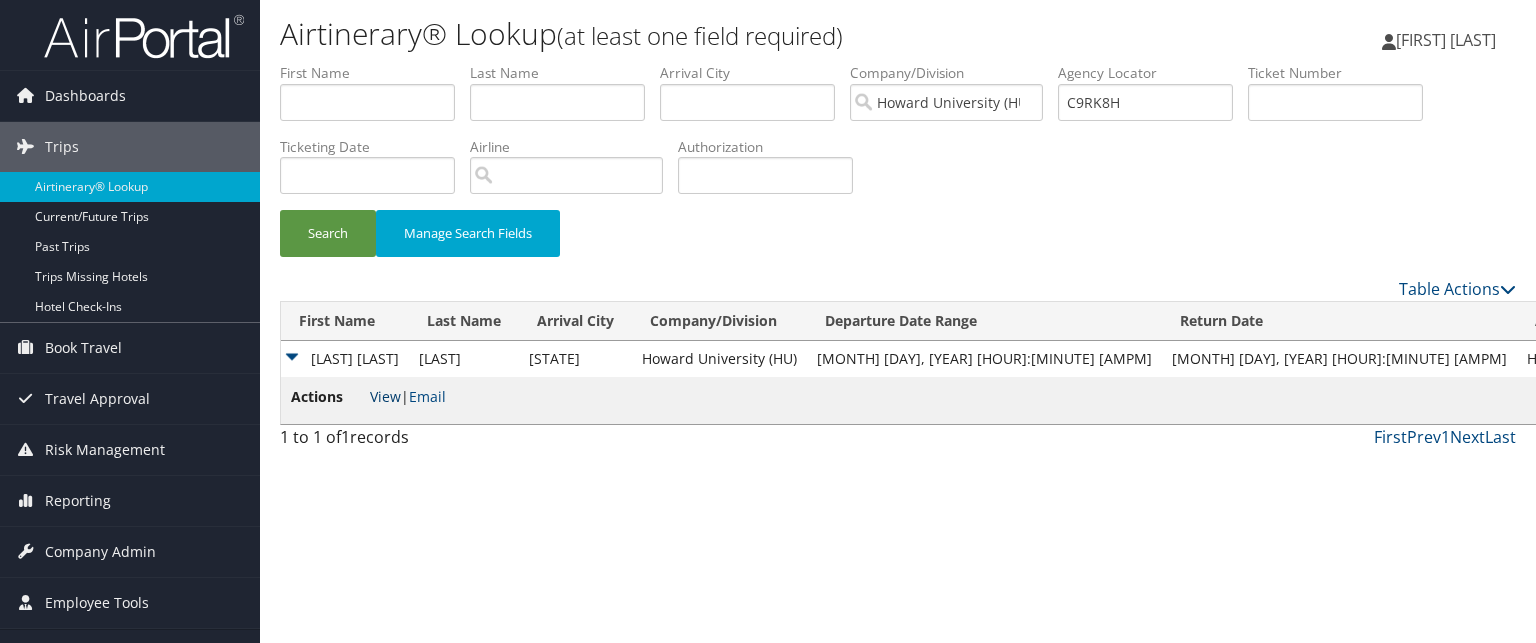 click on "View" at bounding box center [385, 396] 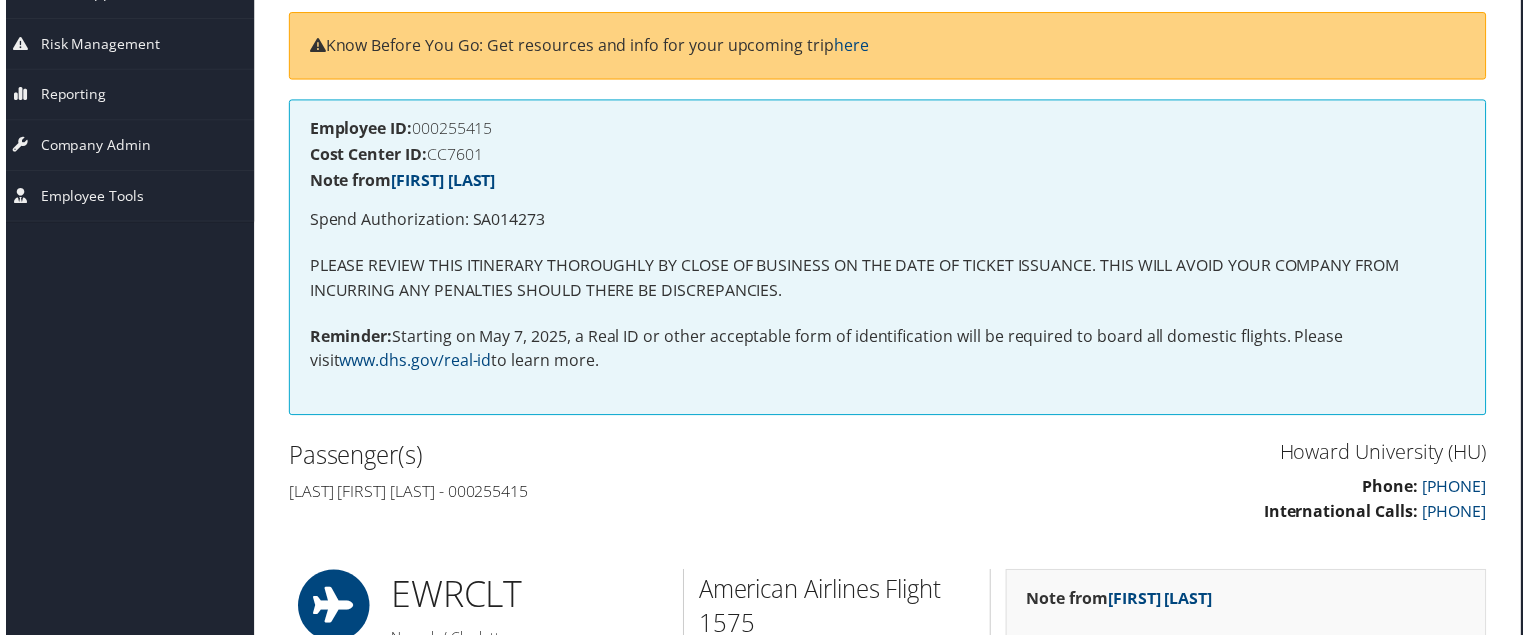 scroll, scrollTop: 256, scrollLeft: 10, axis: both 